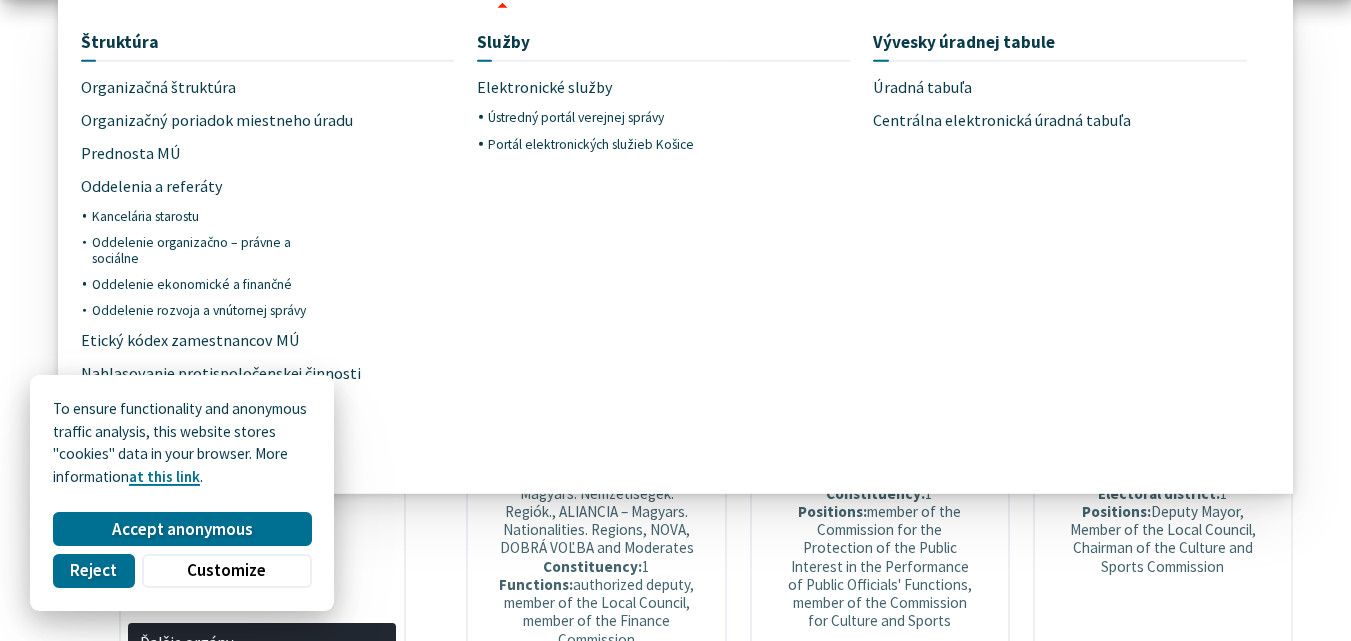 scroll, scrollTop: 800, scrollLeft: 0, axis: vertical 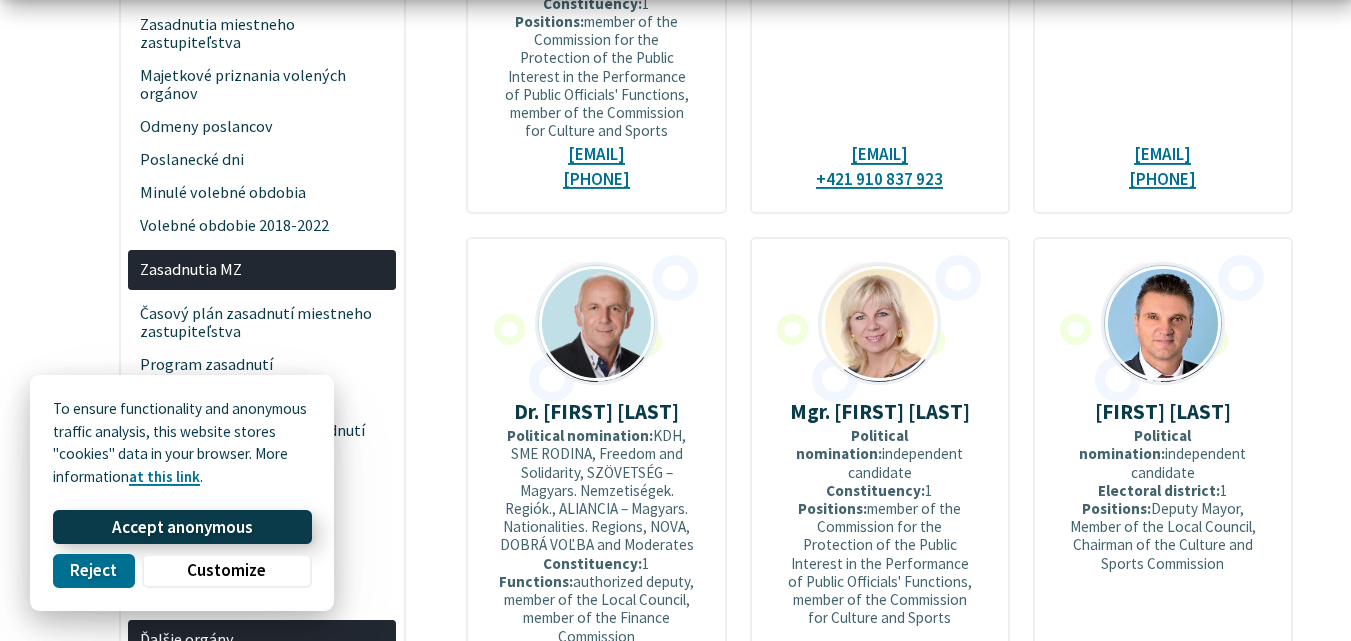 click on "Accept anonymous" at bounding box center [182, 527] 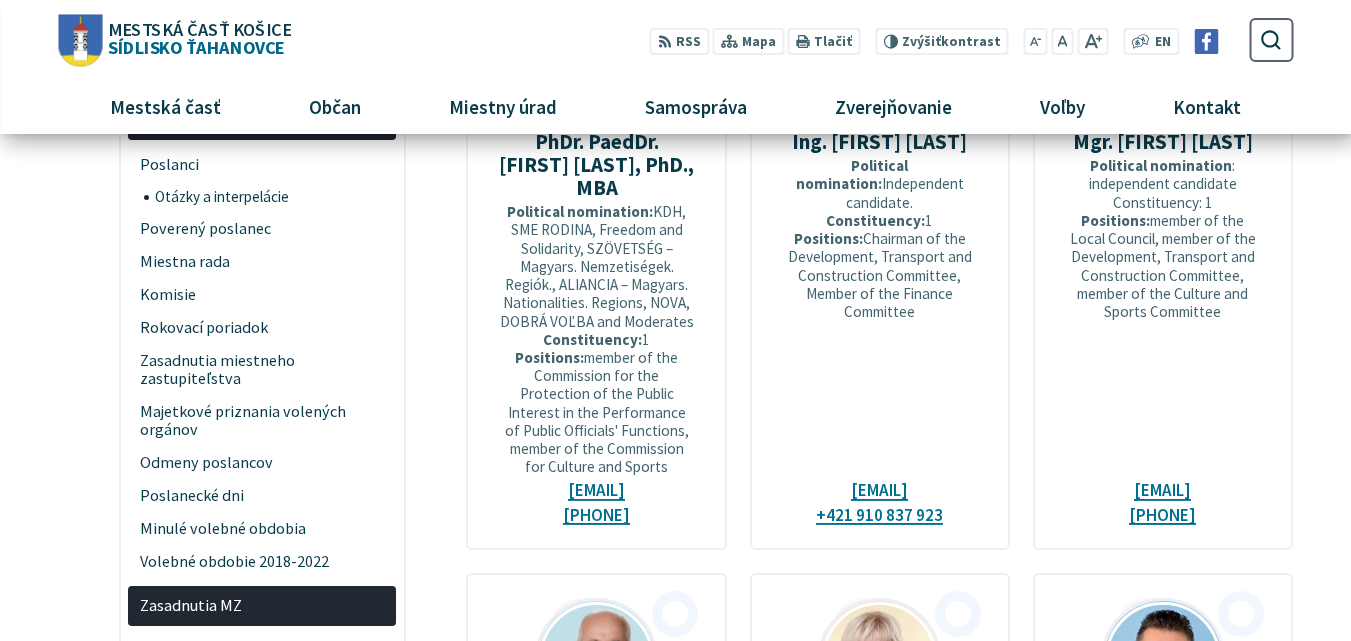 scroll, scrollTop: 400, scrollLeft: 0, axis: vertical 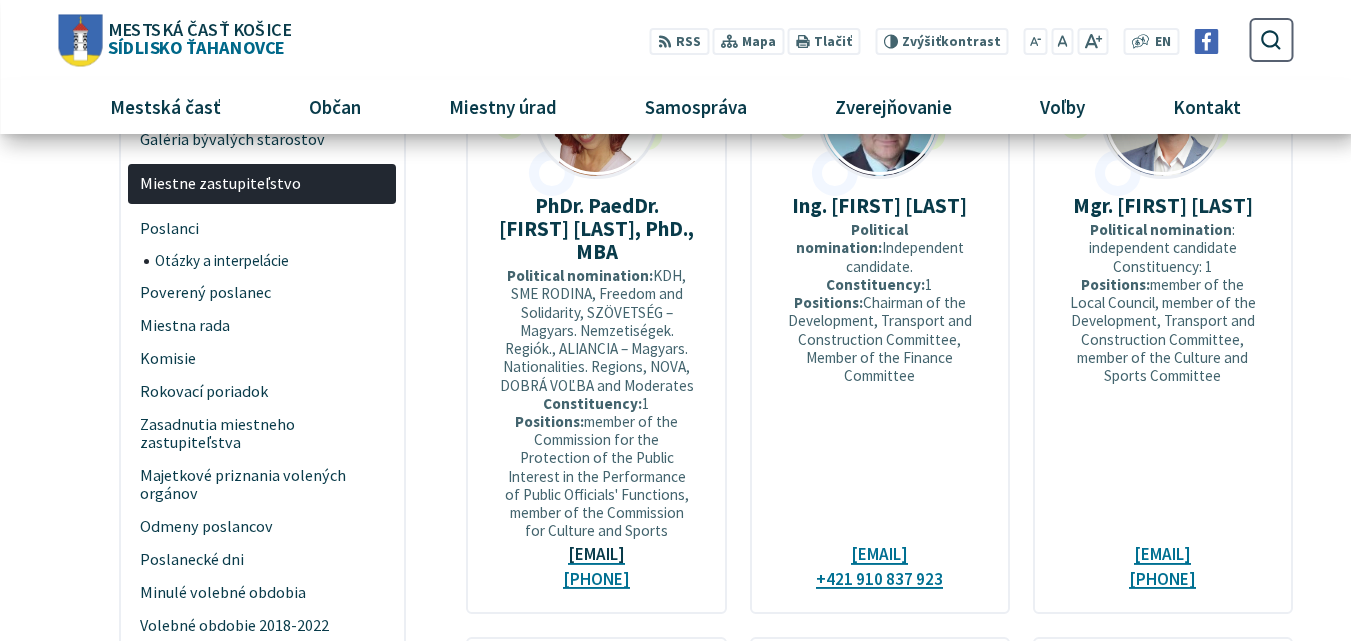 drag, startPoint x: 490, startPoint y: 546, endPoint x: 674, endPoint y: 575, distance: 186.2713 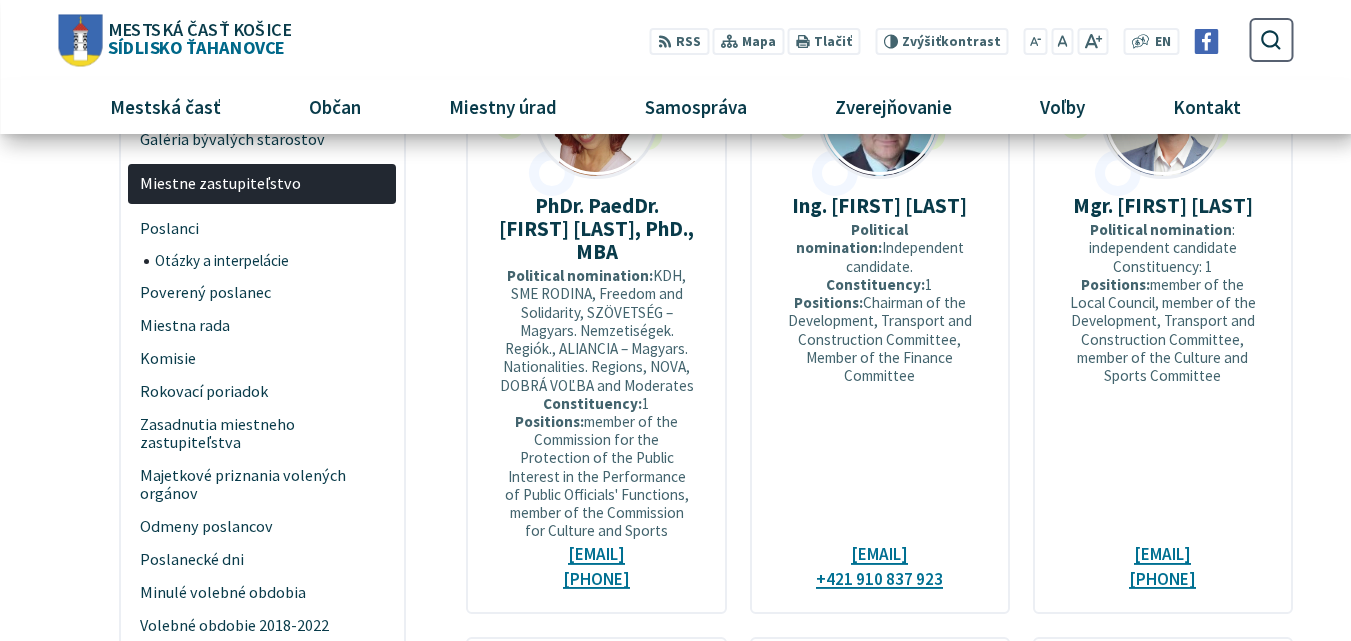 copy on "[EMAIL]" 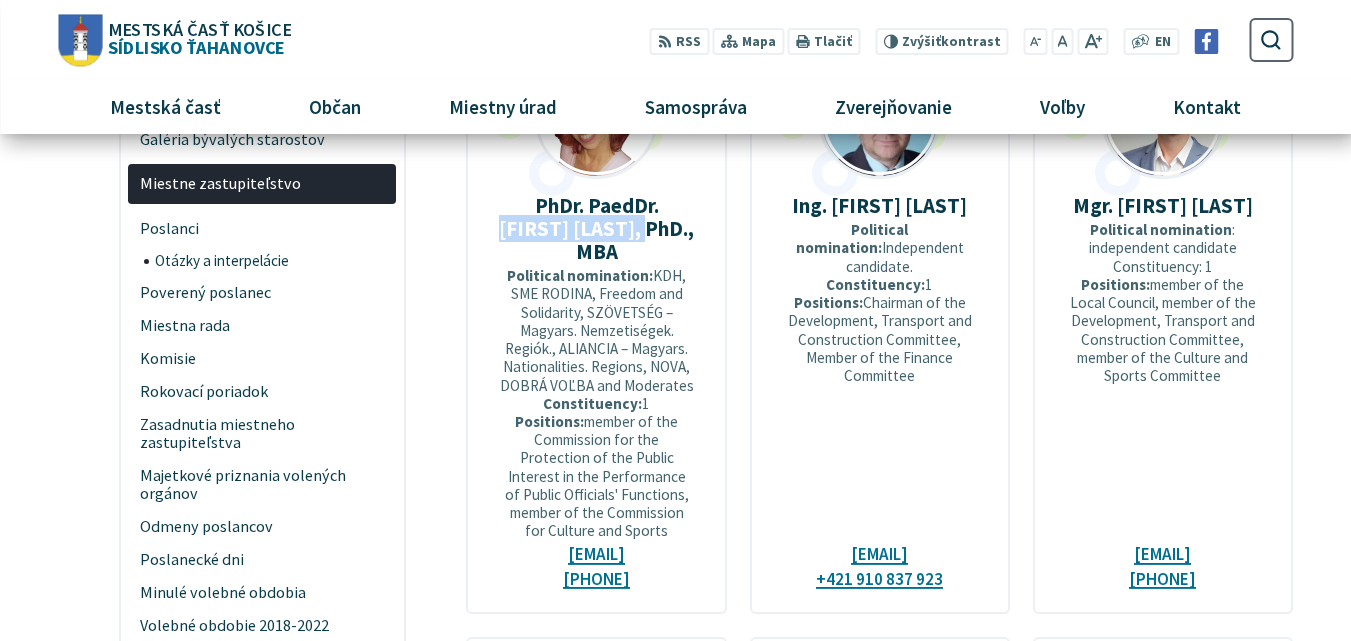 drag, startPoint x: 651, startPoint y: 198, endPoint x: 606, endPoint y: 235, distance: 58.258045 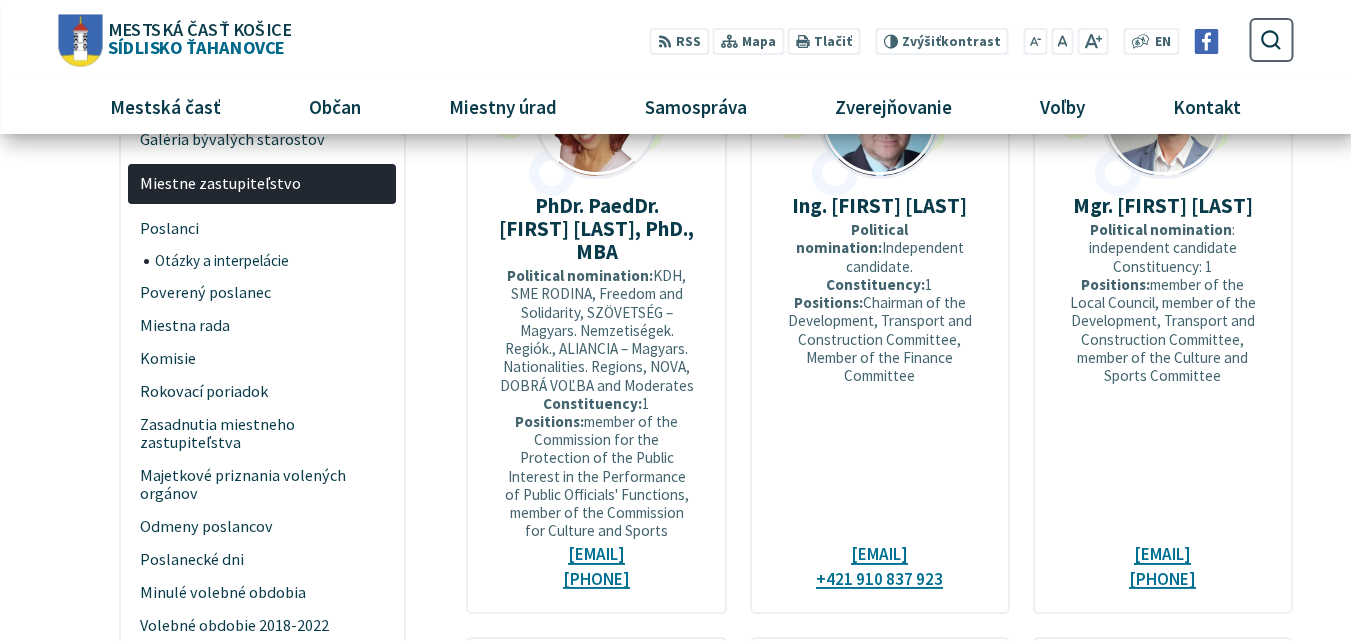click on "Ing. [FIRST] [LAST]" at bounding box center [879, 205] 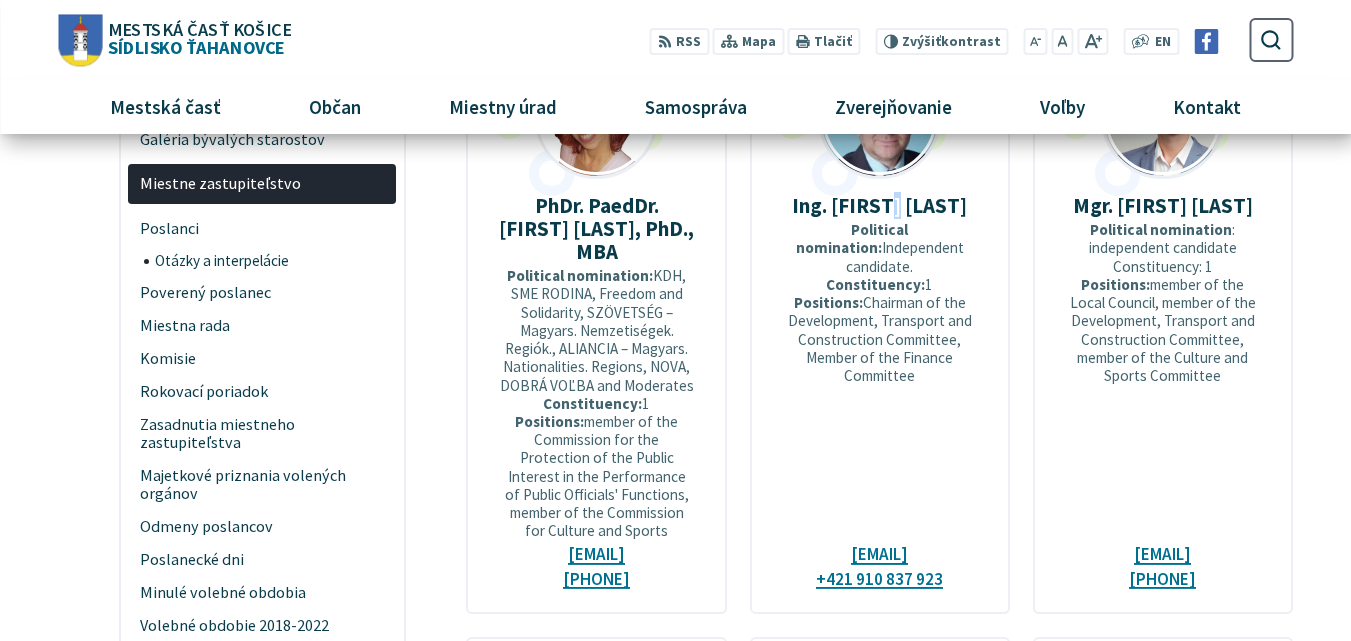 click on "Ing. [FIRST] [LAST]" at bounding box center [879, 205] 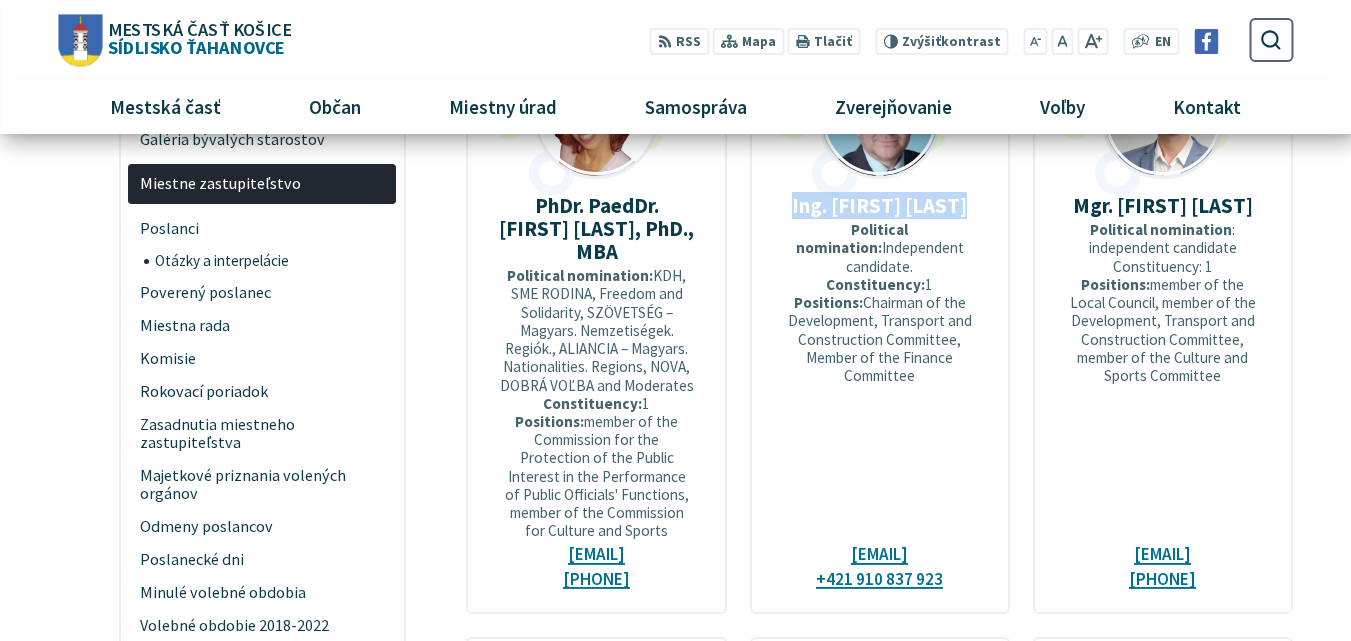click on "Ing. [FIRST] [LAST]" at bounding box center [879, 205] 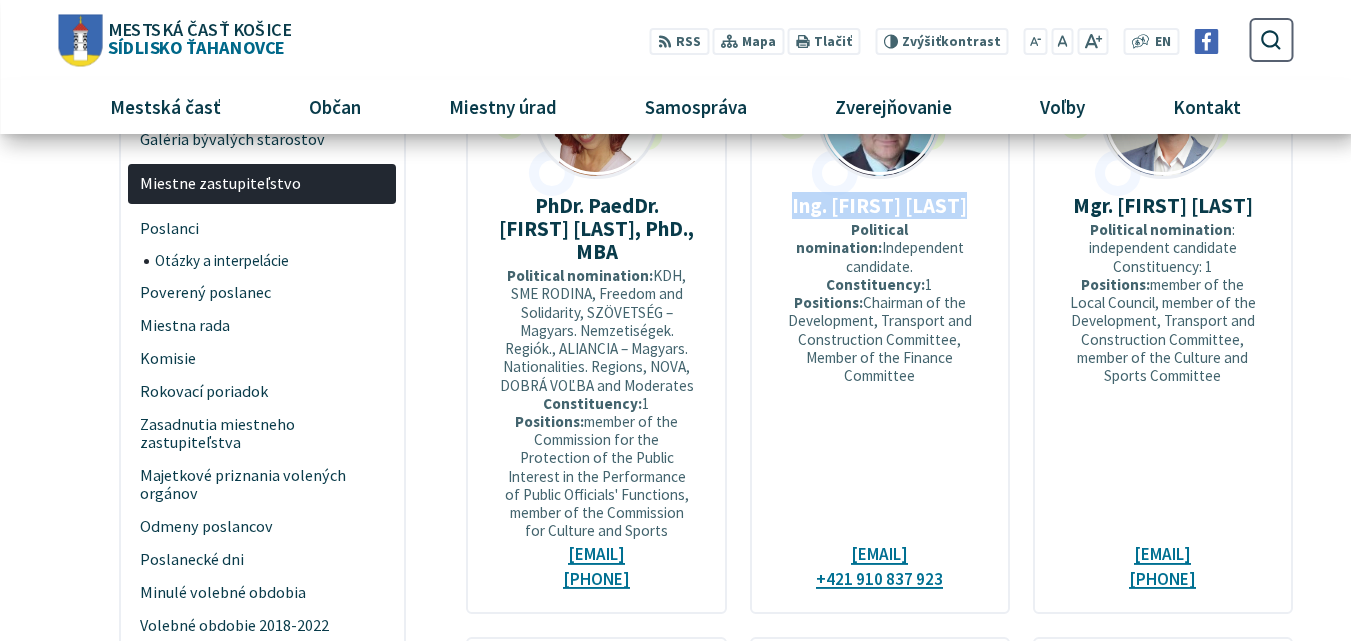 copy on "Ing. [FIRST] [LAST]" 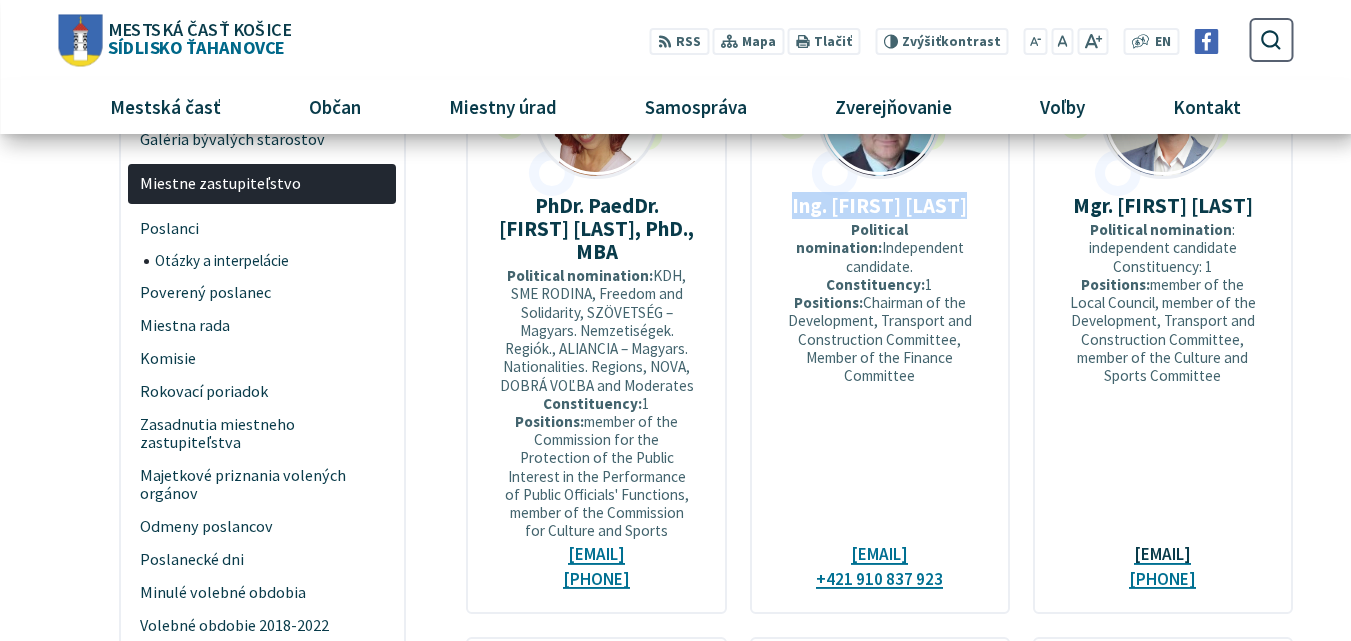 drag, startPoint x: 1061, startPoint y: 542, endPoint x: 1186, endPoint y: 570, distance: 128.09763 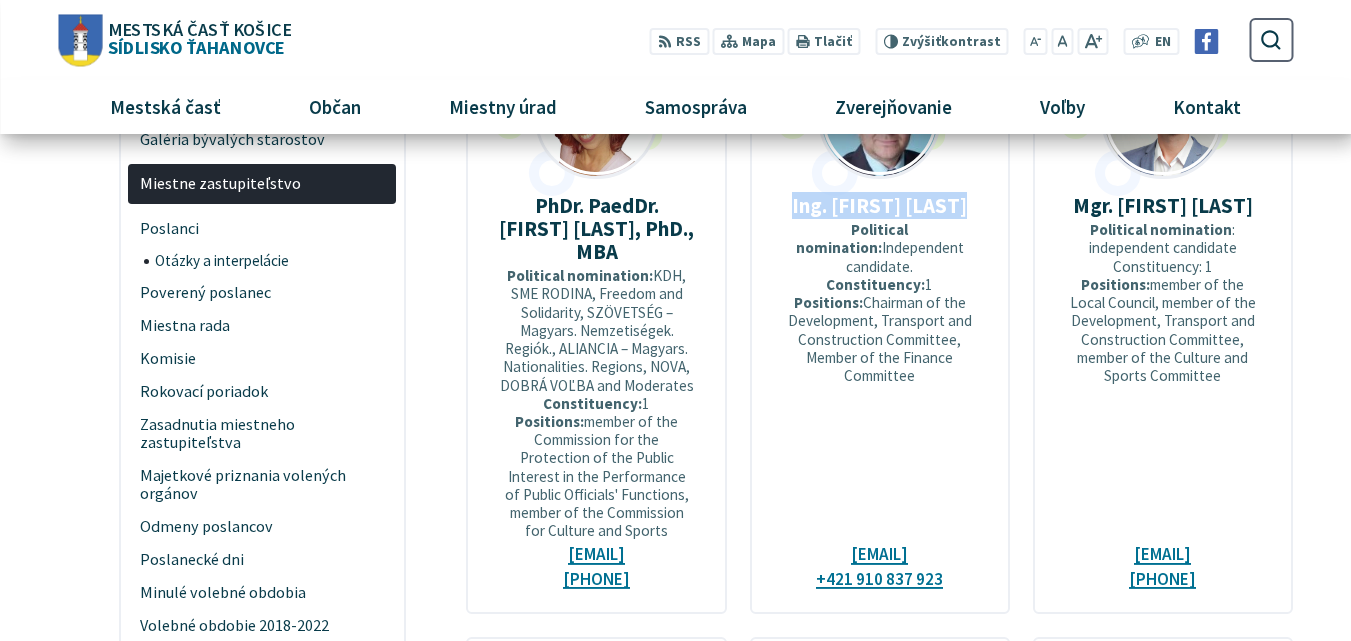 copy on "[EMAIL]" 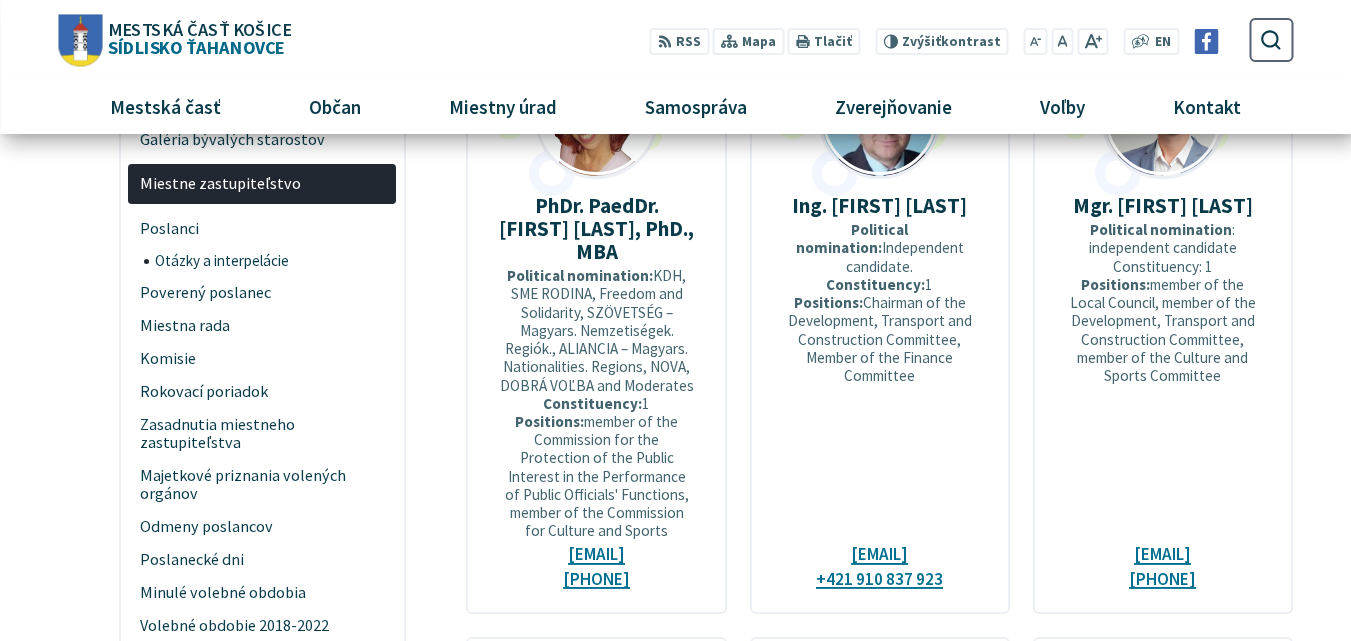 click on "Mgr. [FIRST] [LAST]" at bounding box center (1163, 205) 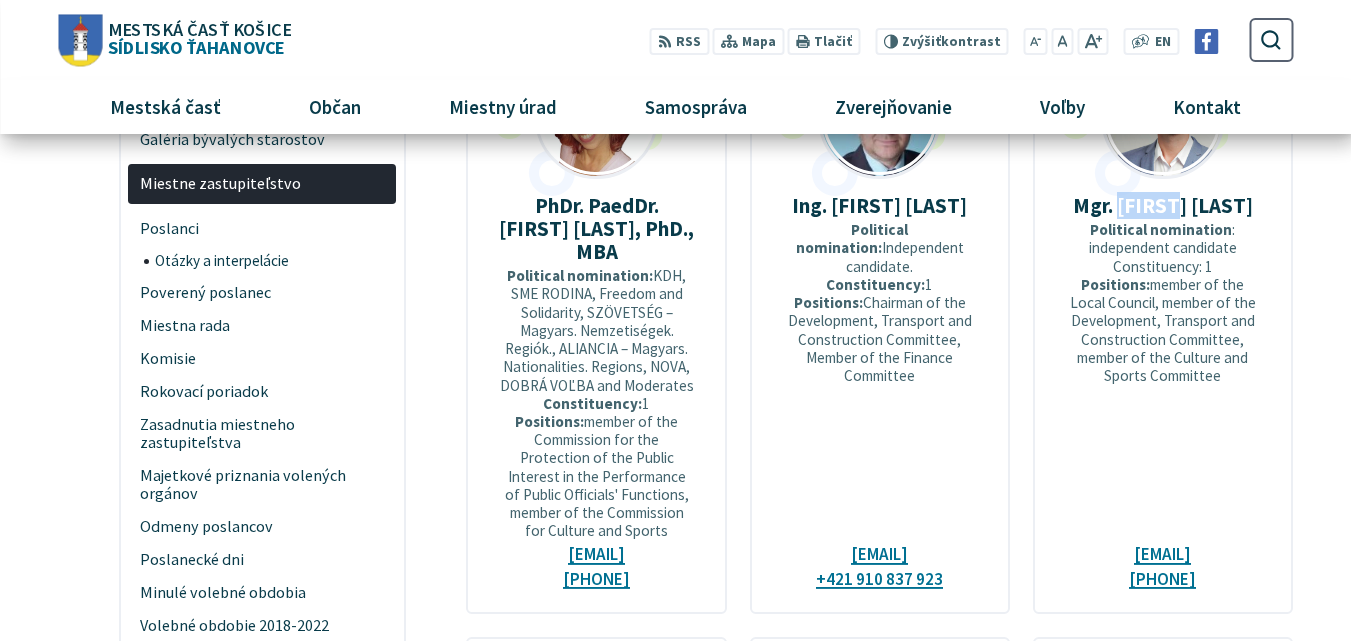 click on "Mgr. [FIRST] [LAST]" at bounding box center (1163, 205) 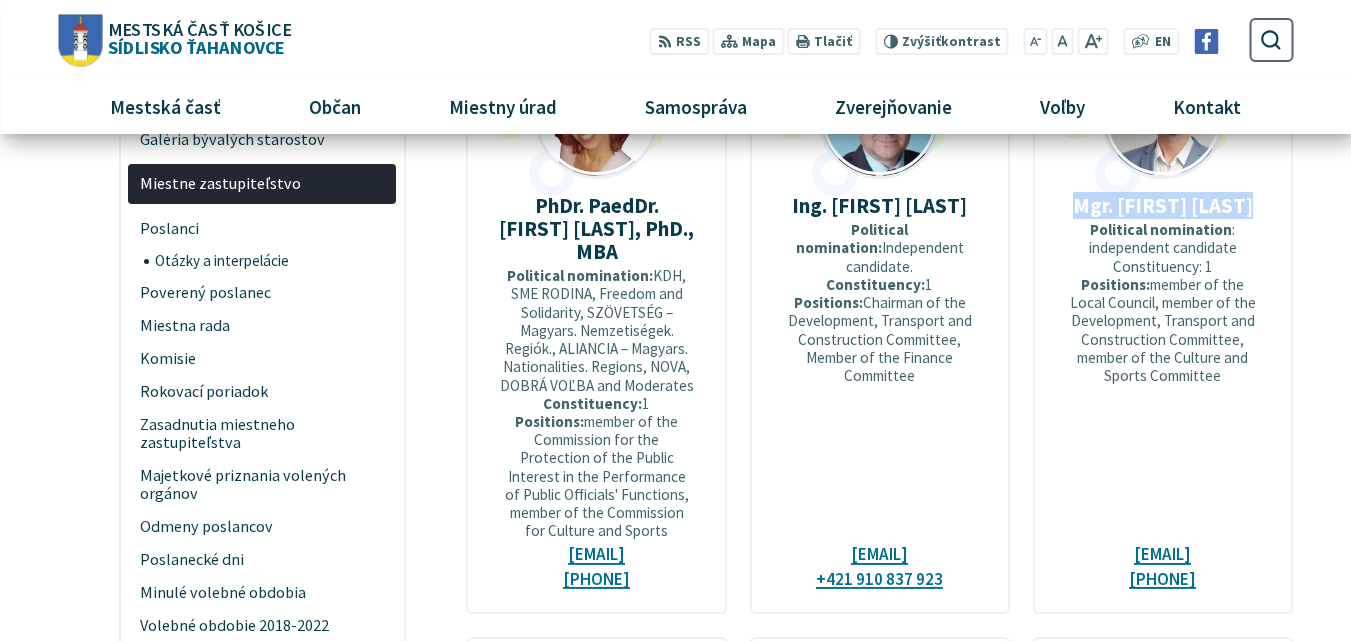 click on "Mgr. [FIRST] [LAST]" at bounding box center [1163, 205] 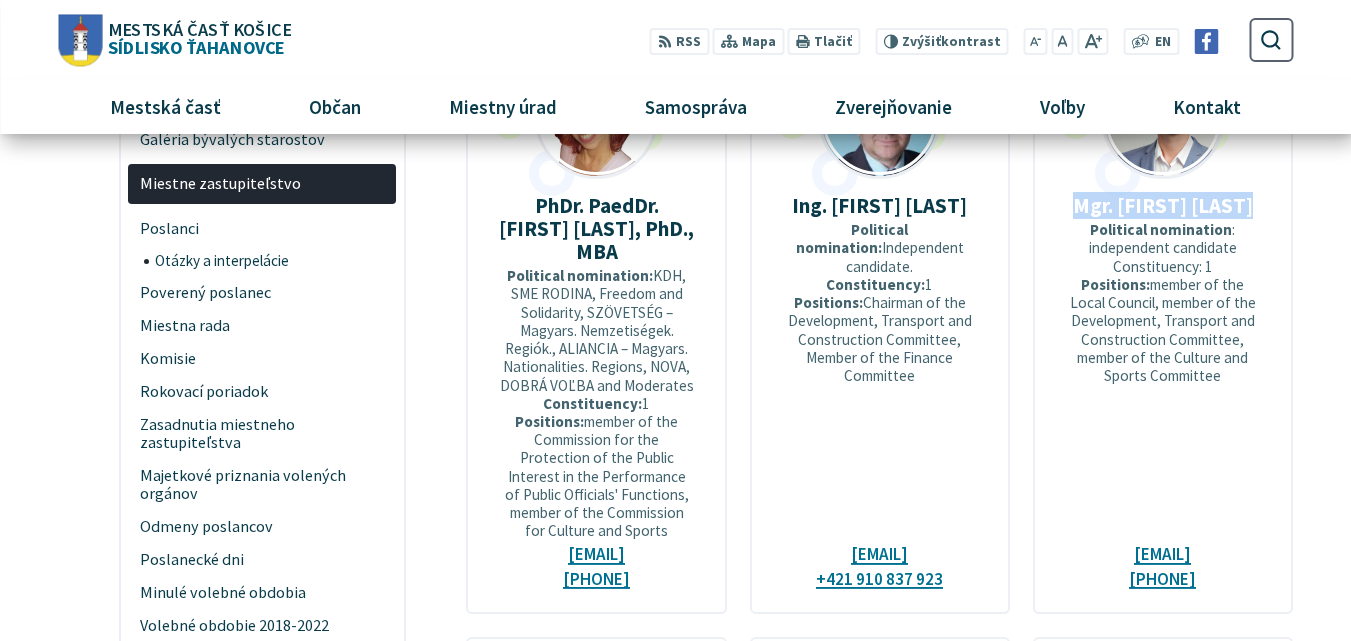 copy on "Mgr. [FIRST] [LAST]" 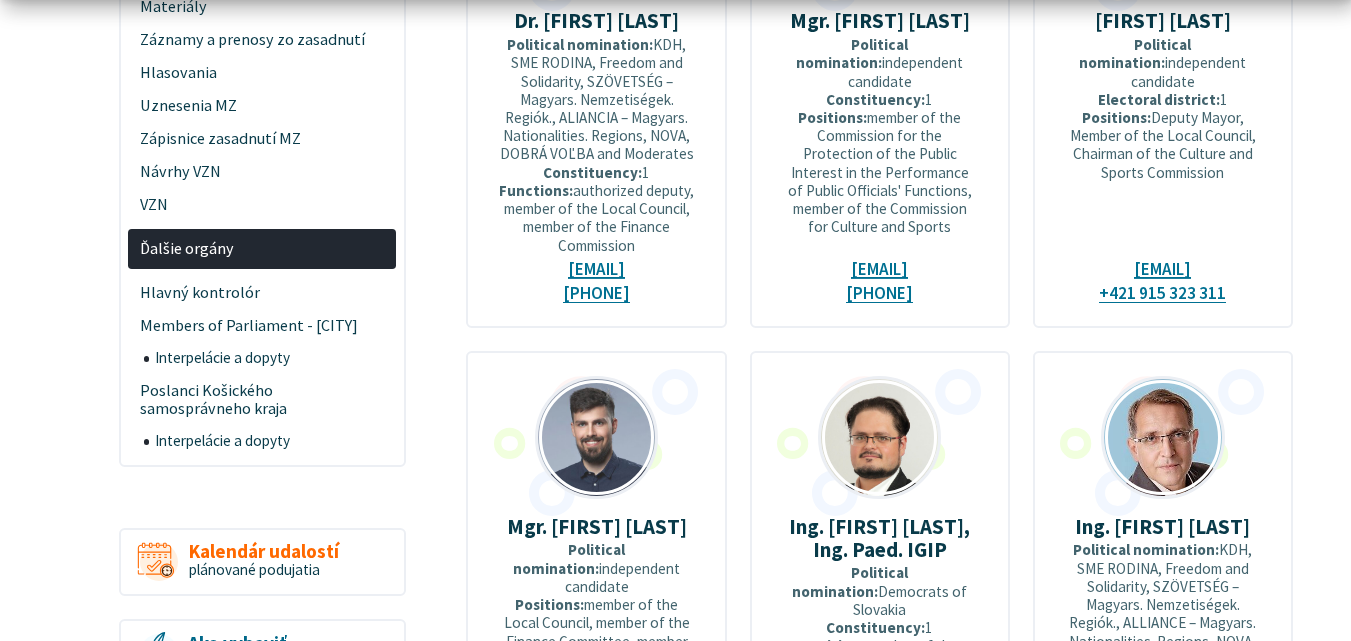 scroll, scrollTop: 1200, scrollLeft: 0, axis: vertical 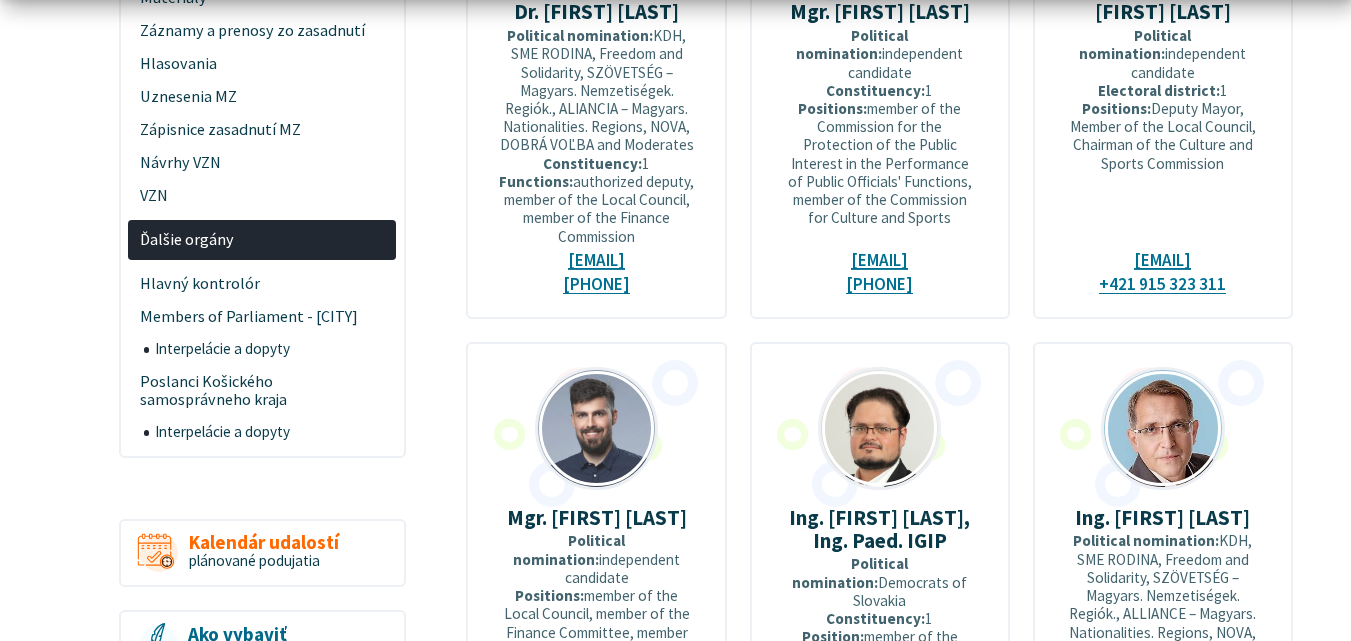 click on "Dr. [FIRST] [LAST]
Political nomination:    [BRAND], [BRAND], [BRAND], [BRAND], [BRAND], [BRAND]  Constituency:  1   Functions:   authorized deputy, member of the Local Council, member of the Finance Commission
[EMAIL]
[PHONE]" at bounding box center [596, 78] 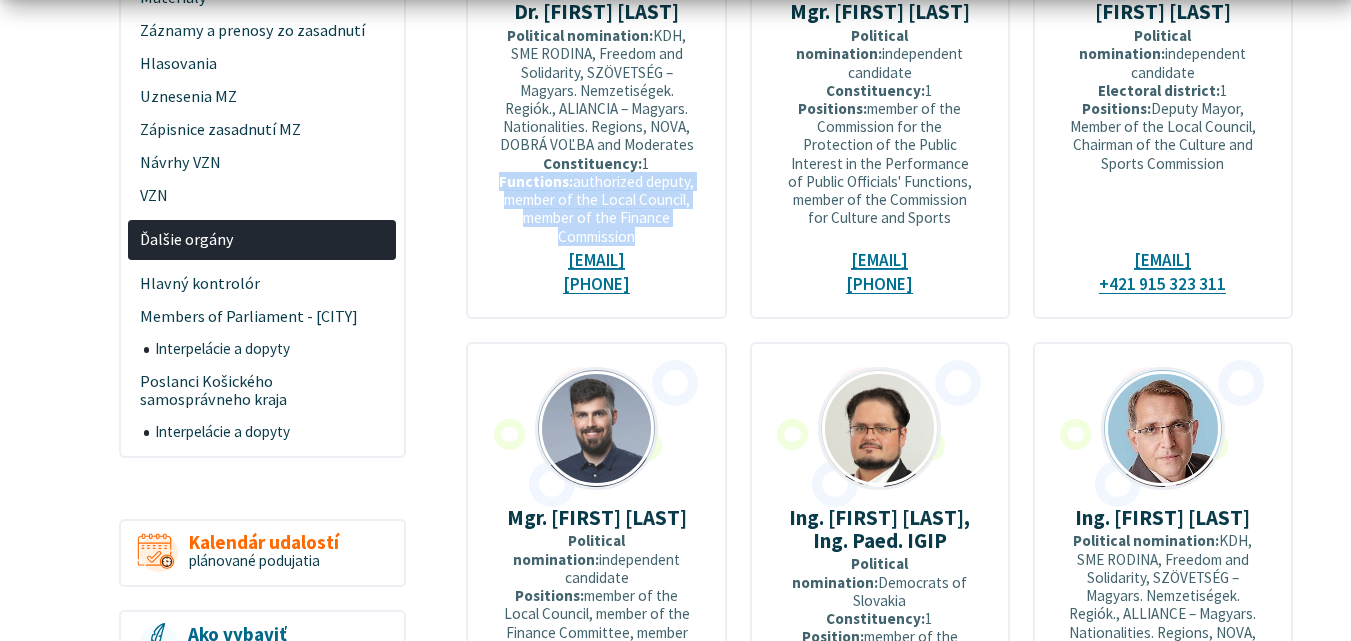 click on "Dr. [FIRST] [LAST]
Political nomination:    [BRAND], [BRAND], [BRAND], [BRAND], [BRAND], [BRAND]  Constituency:  1   Functions:   authorized deputy, member of the Local Council, member of the Finance Commission
[EMAIL]
[PHONE]" at bounding box center (596, 78) 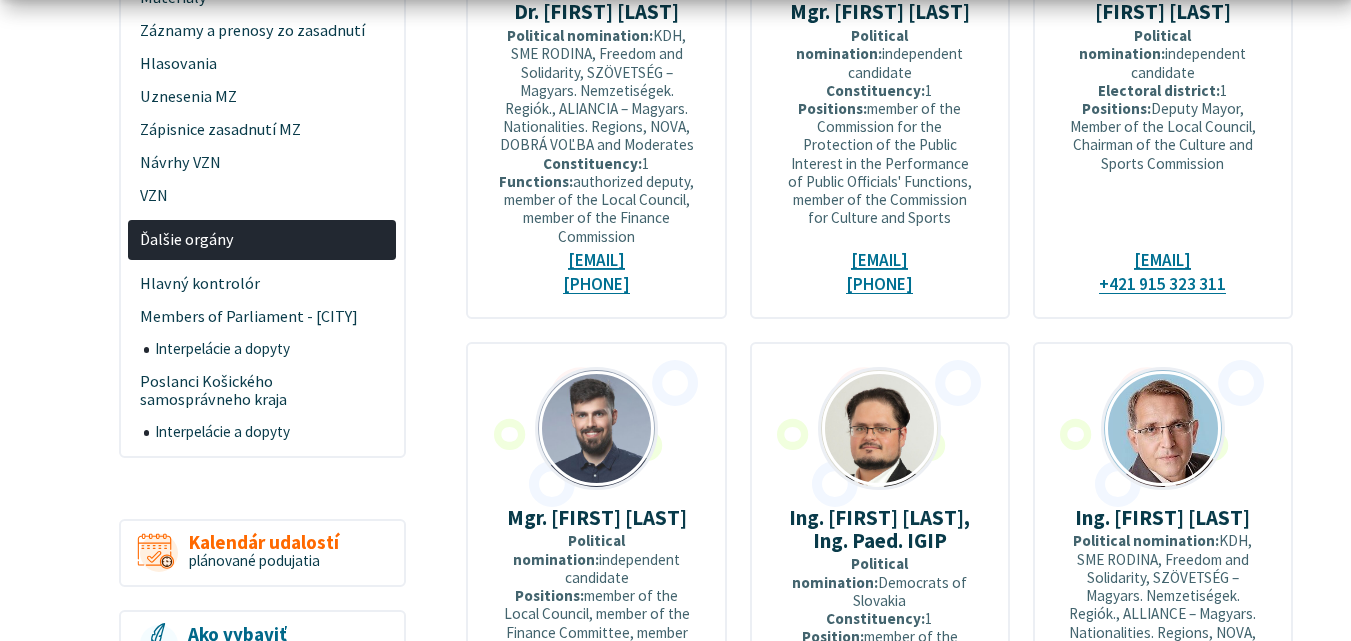 click on "Dr. [FIRST] [LAST]
Political nomination:    [BRAND], [BRAND], [BRAND], [BRAND], [BRAND], [BRAND]  Constituency:  1   Functions:   authorized deputy, member of the Local Council, member of the Finance Commission
[EMAIL]
[PHONE]" at bounding box center (596, 78) 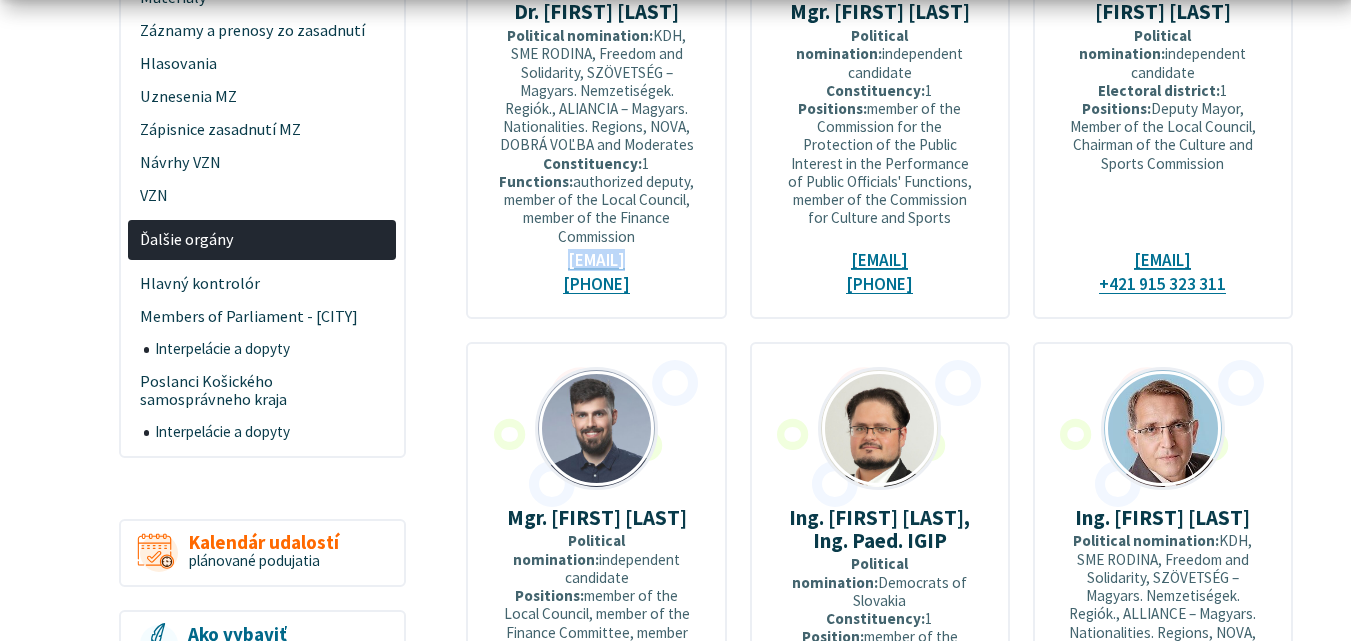 click on "Dr. [FIRST] [LAST]
Political nomination:    [BRAND], [BRAND], [BRAND], [BRAND], [BRAND], [BRAND]  Constituency:  1   Functions:   authorized deputy, member of the Local Council, member of the Finance Commission
[EMAIL]
[PHONE]" at bounding box center [596, 78] 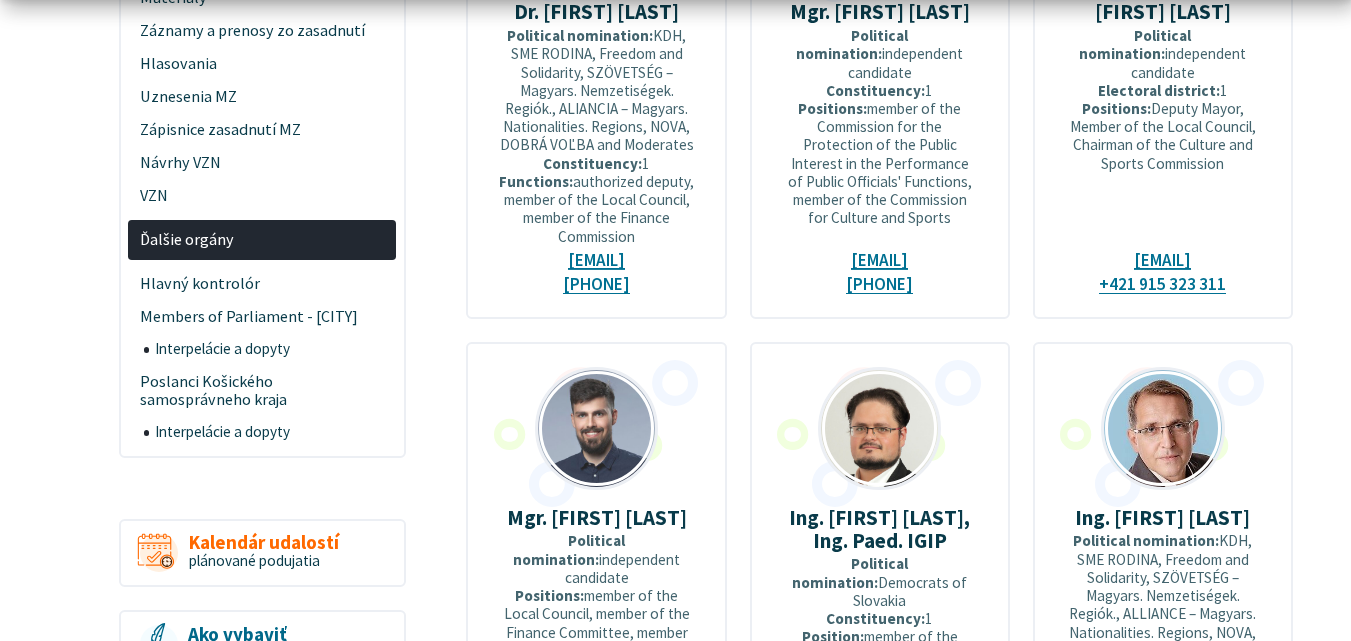 click on "Dr. [FIRST] [LAST]" at bounding box center (596, 11) 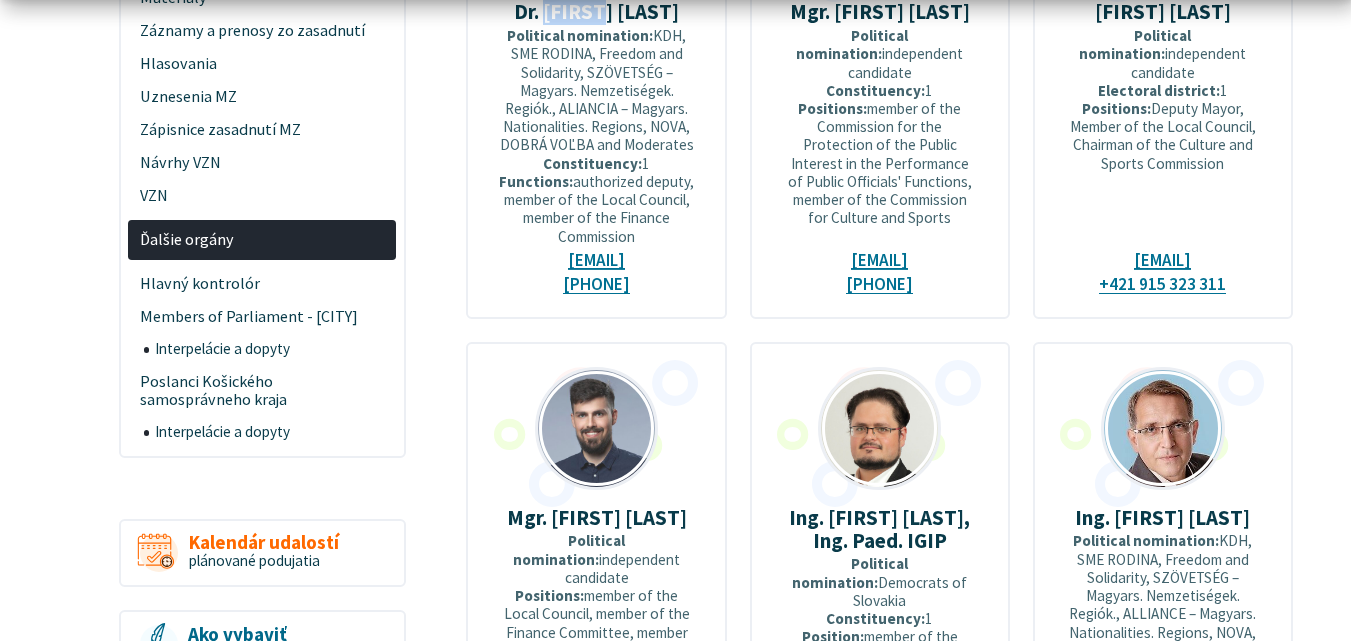 click on "Dr. [FIRST] [LAST]" at bounding box center [596, 11] 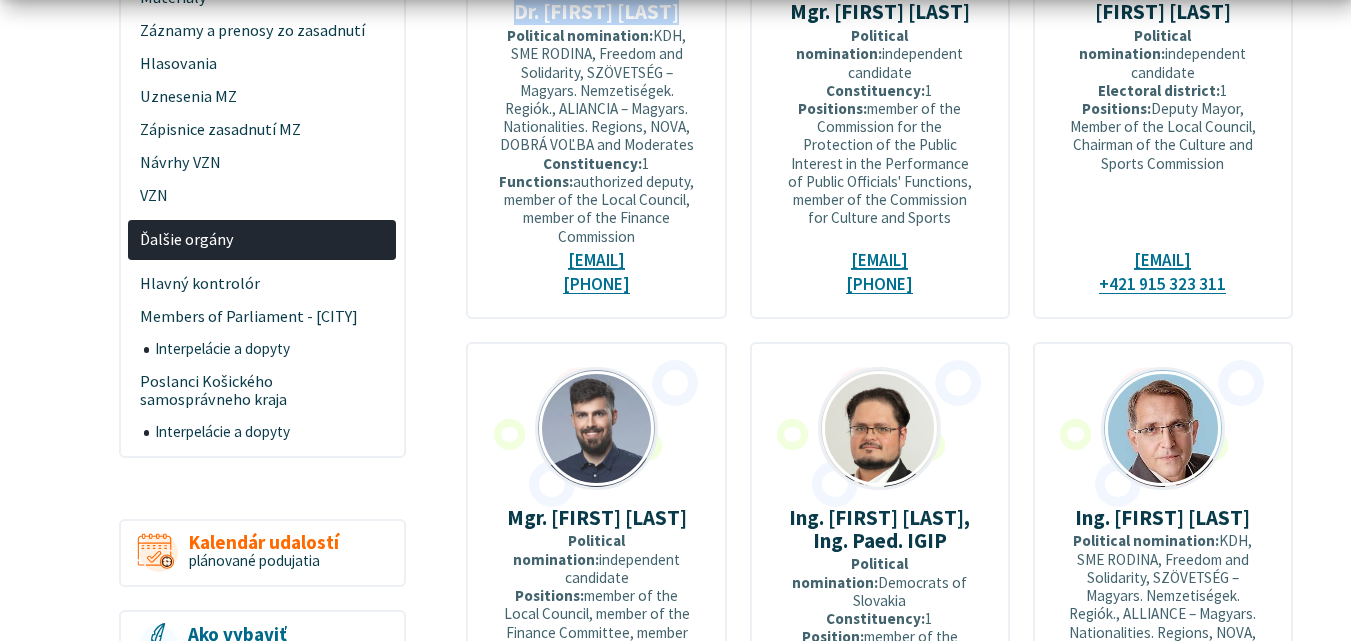 click on "Dr. [FIRST] [LAST]" at bounding box center (596, 11) 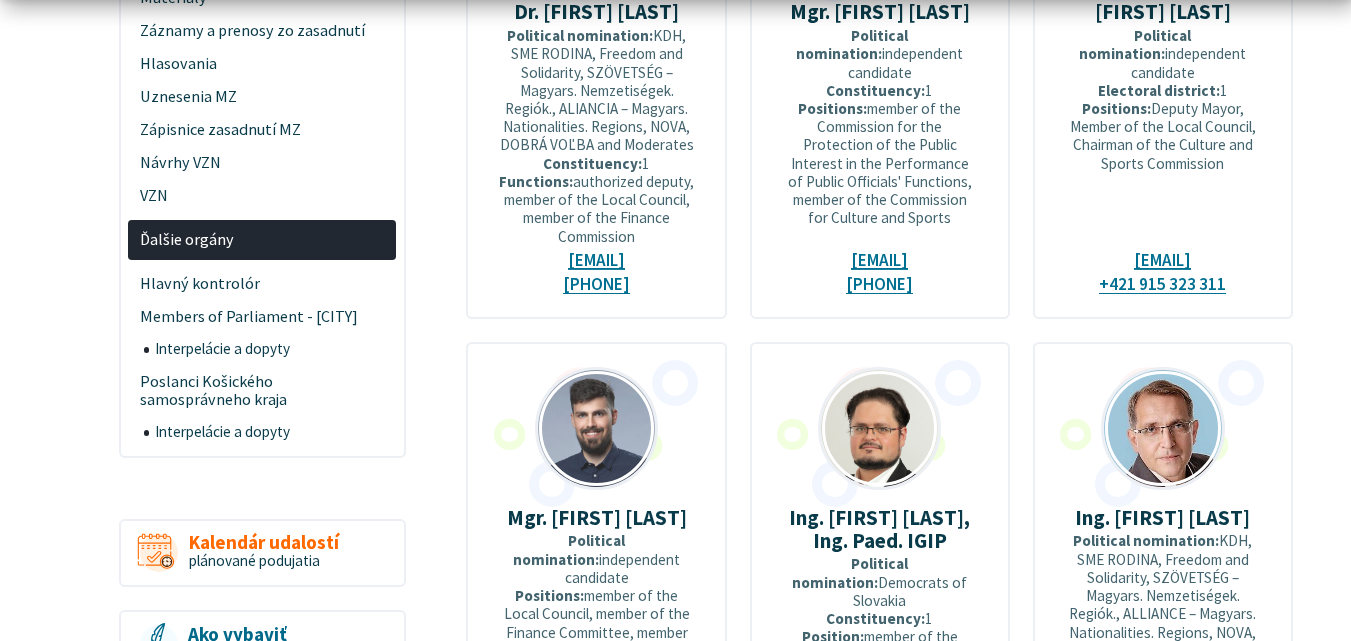 click on "Mgr. [FIRST] [LAST]
Political nomination:  independent candidate  Constituency:  1    Positions:   member of the Commission for the Protection of the Public Interest in the Performance of Public Officials' Functions, member of the Commission for Culture and Sports
[EMAIL]
[PHONE]" at bounding box center [880, 78] 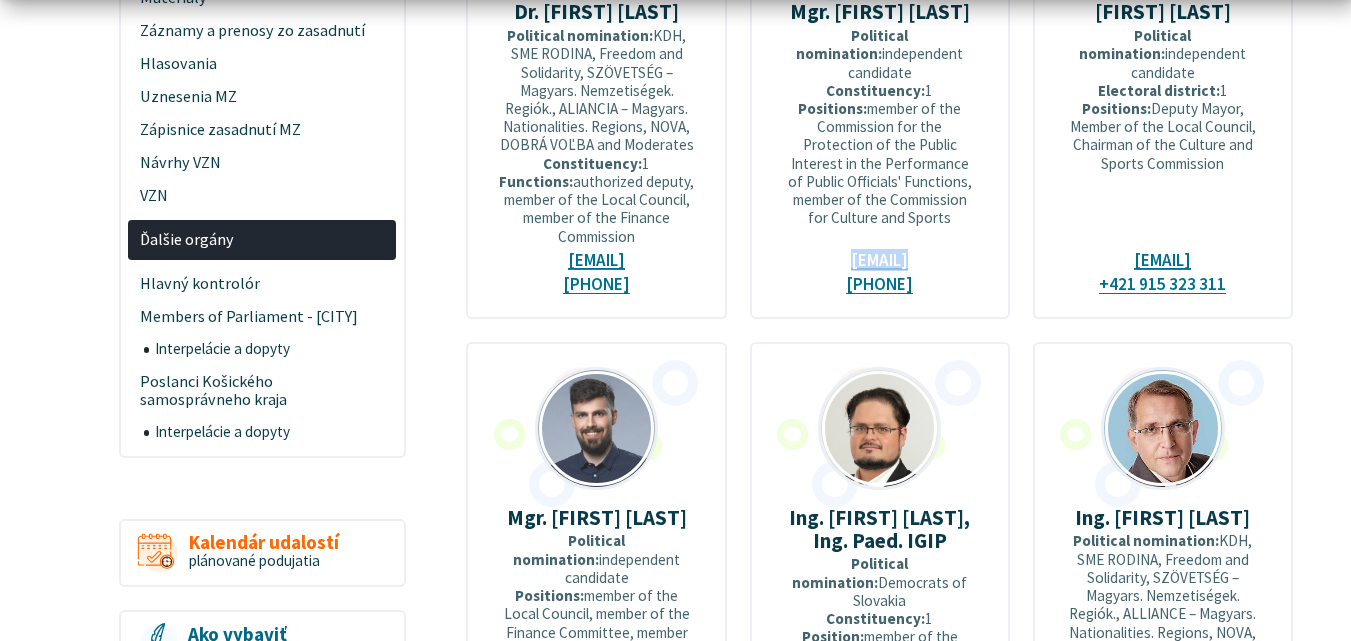 click on "Mgr. [FIRST] [LAST]
Political nomination:  independent candidate  Constituency:  1    Positions:   member of the Commission for the Protection of the Public Interest in the Performance of Public Officials' Functions, member of the Commission for Culture and Sports
[EMAIL]
[PHONE]" at bounding box center (880, 78) 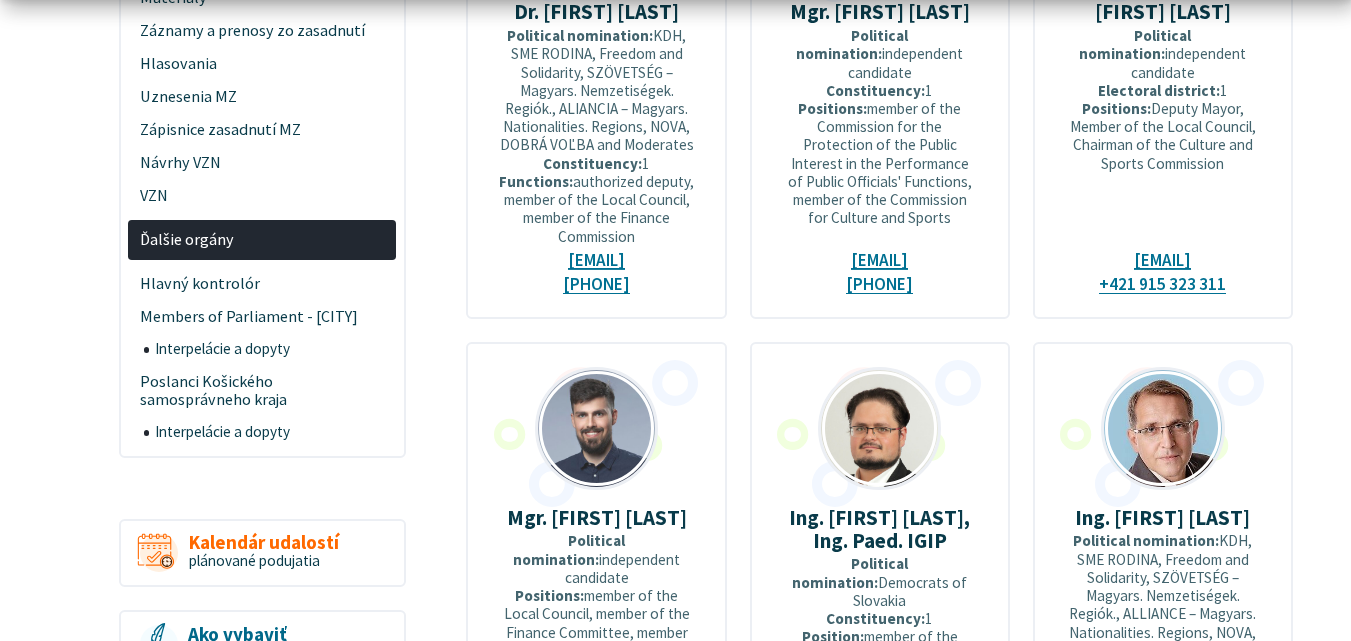 click on "Mgr. [FIRST] [LAST]" at bounding box center [880, 11] 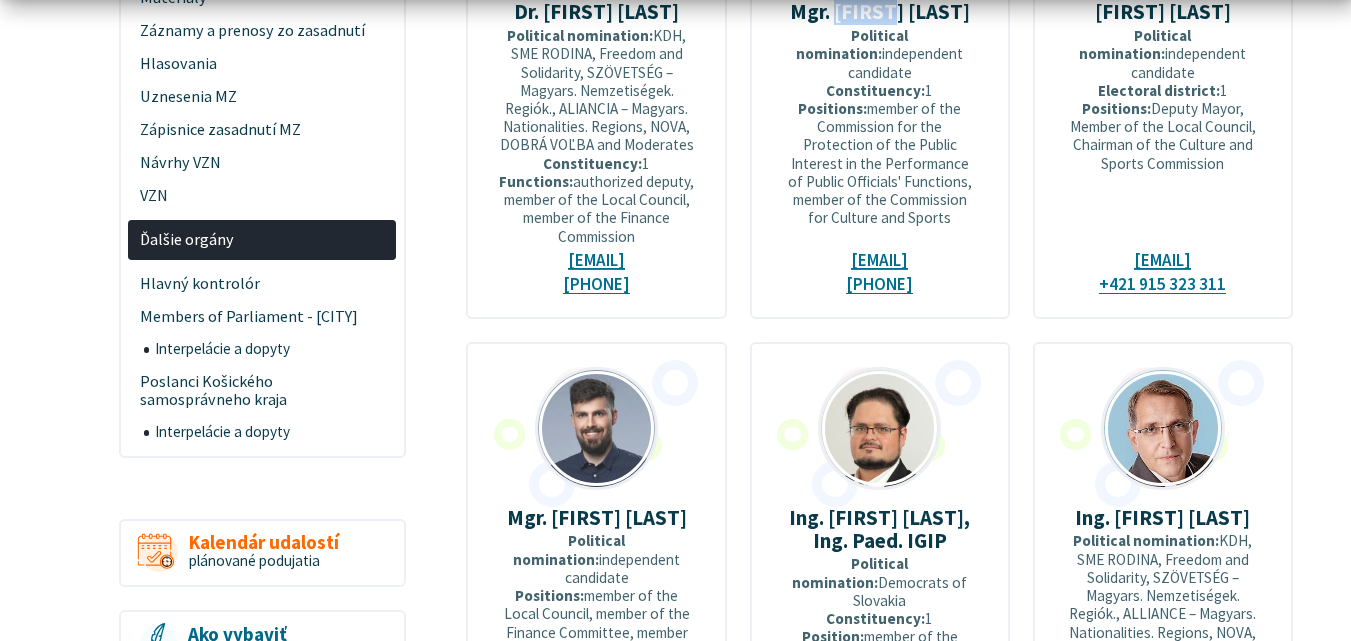 click on "Mgr. [FIRST] [LAST]" at bounding box center [880, 11] 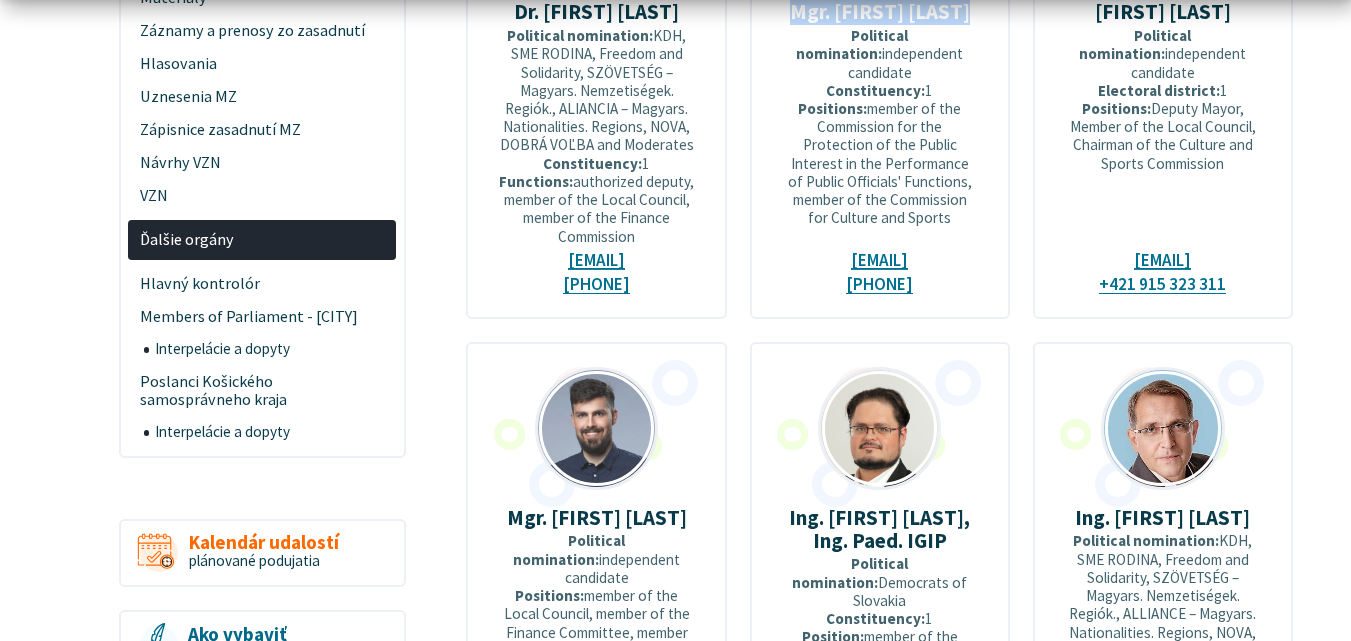 click on "Mgr. [FIRST] [LAST]" at bounding box center [880, 11] 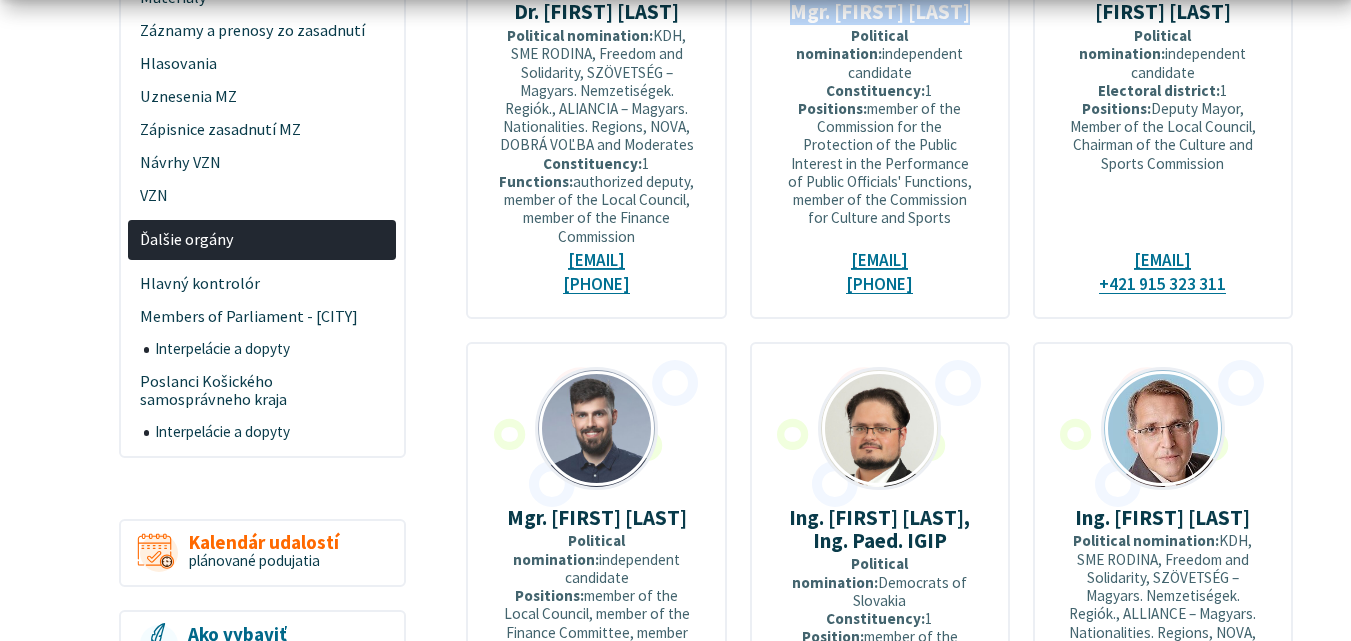 copy on "Mgr. [FIRST] [LAST]" 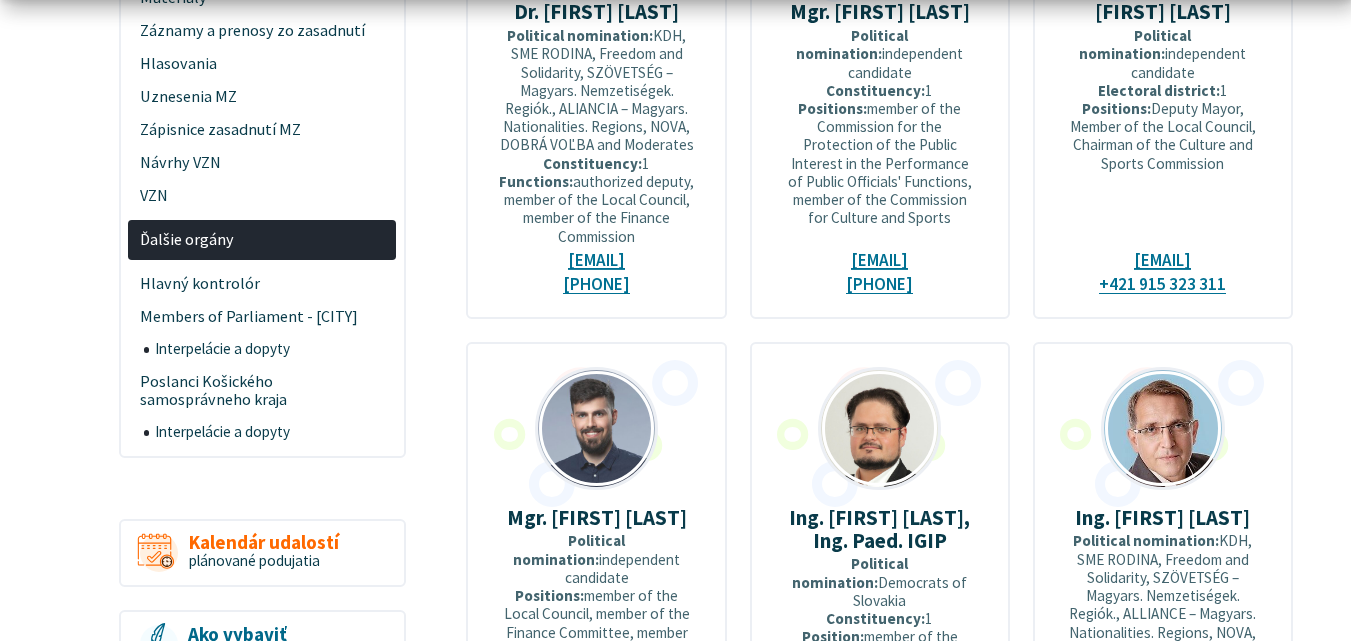 click on "[FIRST] [LAST]
Political nomination:  independent candidate  Electoral district:  1    Positions:   Deputy Mayor, Member of the Local Council, Chairman of the Culture and Sports Commission
[EMAIL]
[PHONE]" at bounding box center (1163, 78) 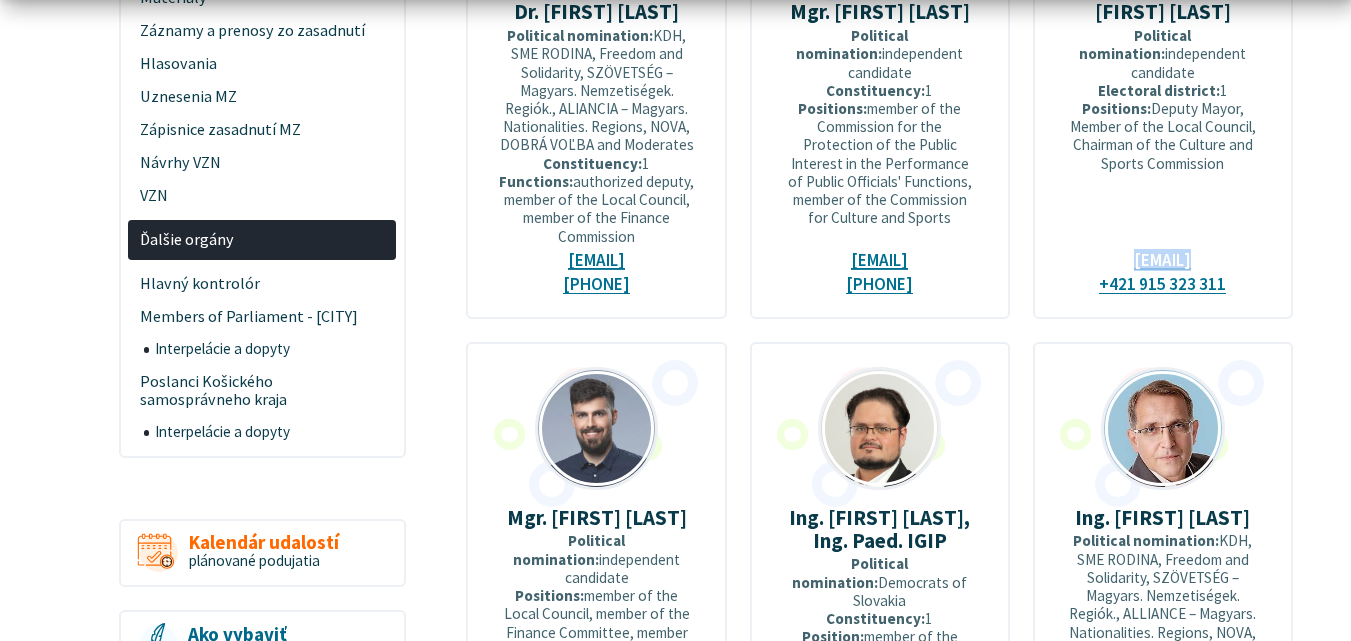 click on "[FIRST] [LAST]
Political nomination:  independent candidate  Electoral district:  1    Positions:   Deputy Mayor, Member of the Local Council, Chairman of the Culture and Sports Commission
[EMAIL]
[PHONE]" at bounding box center (1163, 78) 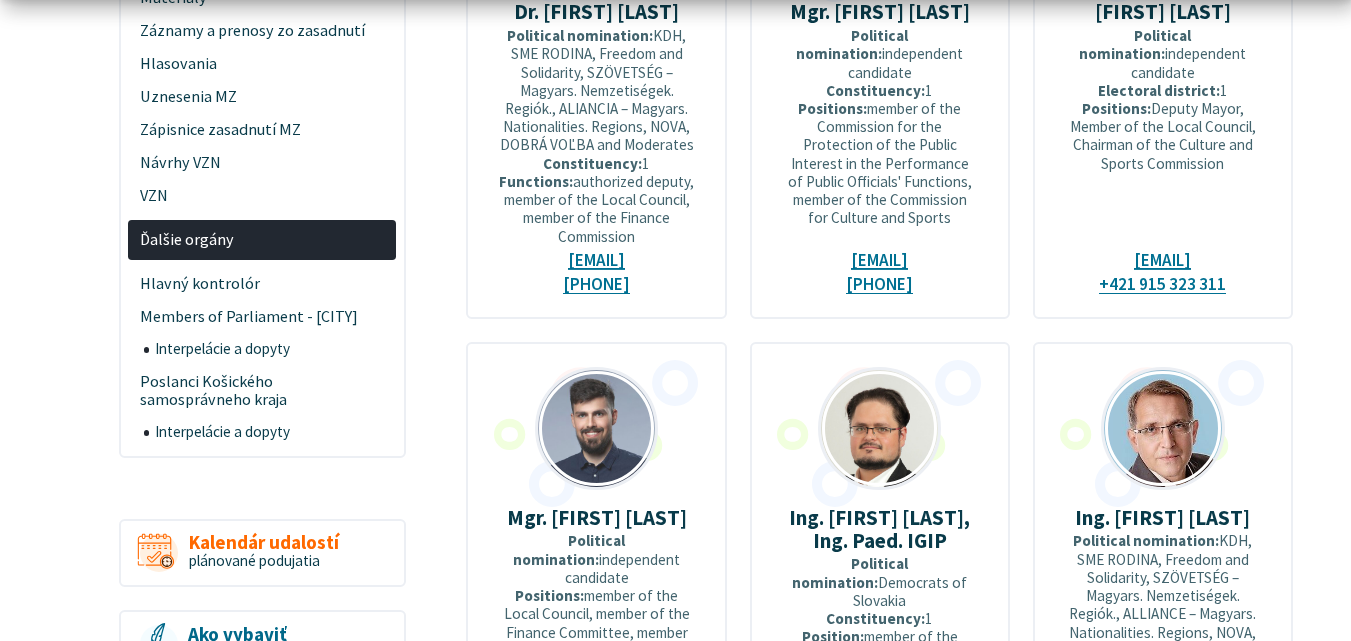 click on "[FIRST] [LAST]" at bounding box center (1163, 11) 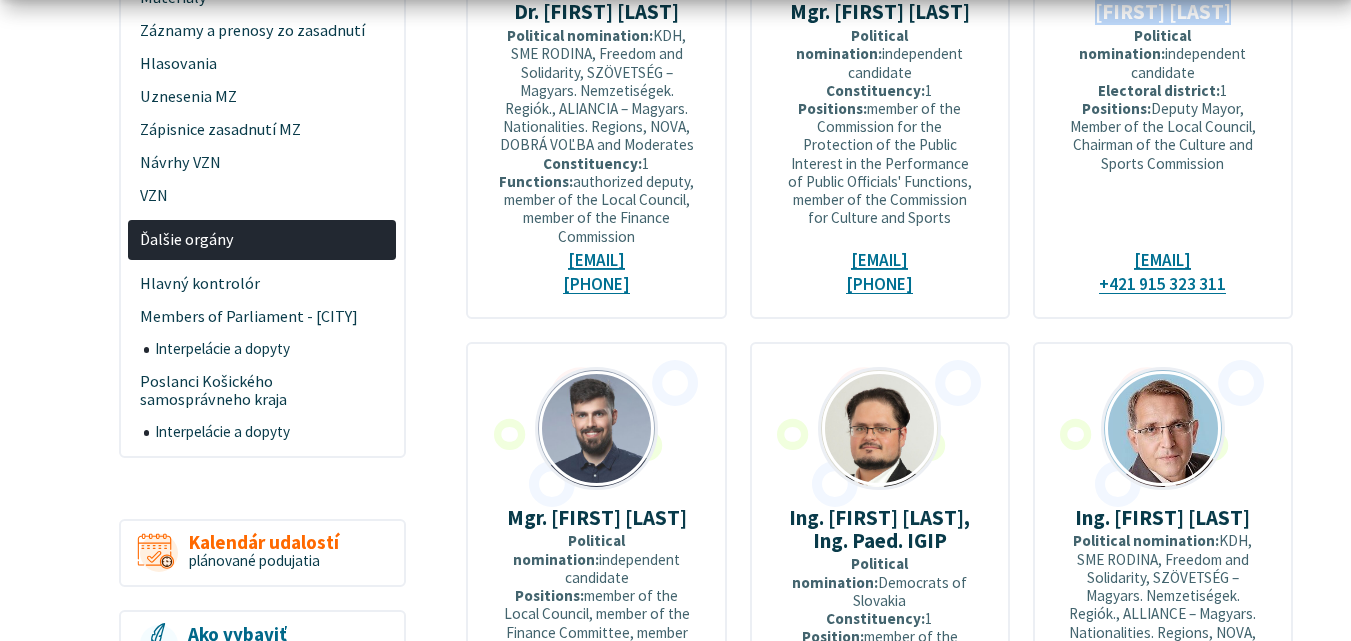 click on "[FIRST] [LAST]" at bounding box center (1163, 11) 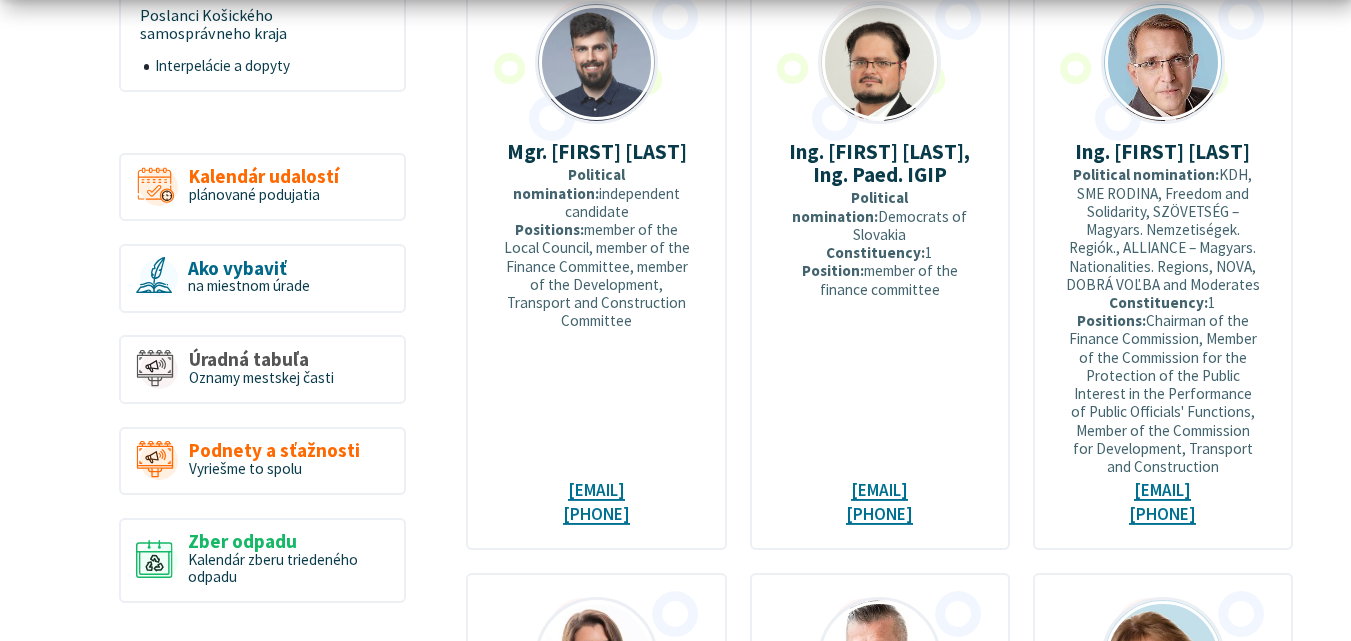 scroll, scrollTop: 1600, scrollLeft: 0, axis: vertical 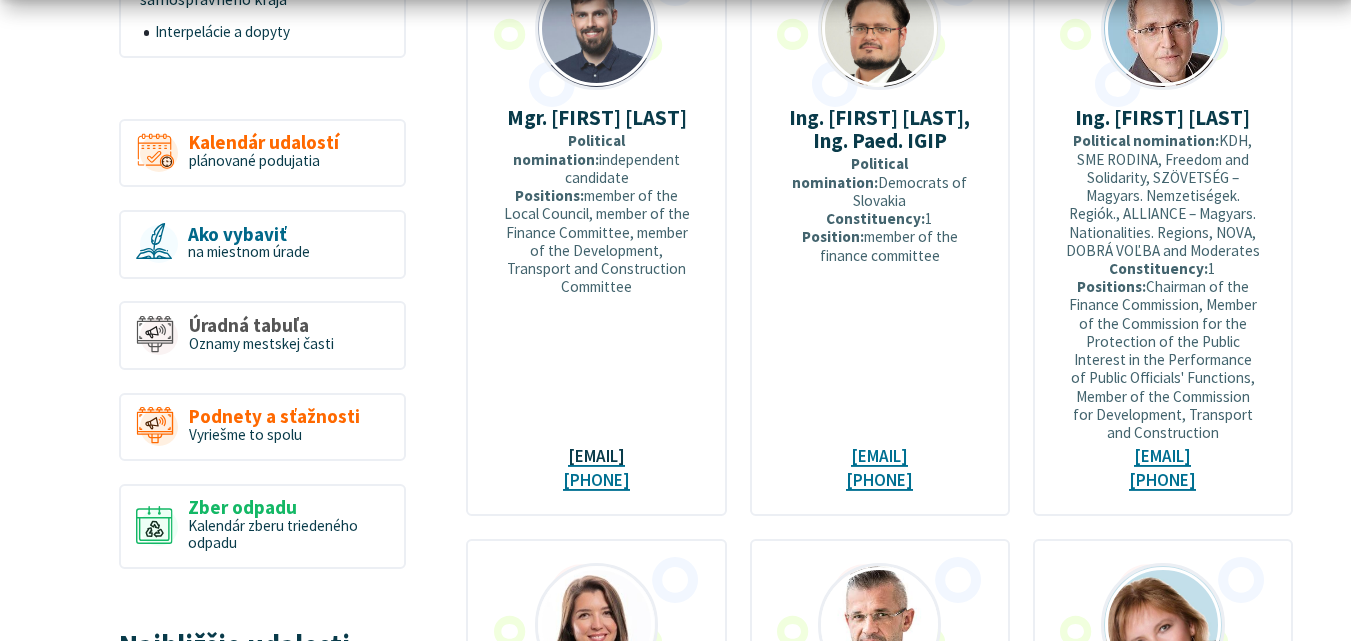 drag, startPoint x: 479, startPoint y: 475, endPoint x: 615, endPoint y: 501, distance: 138.463 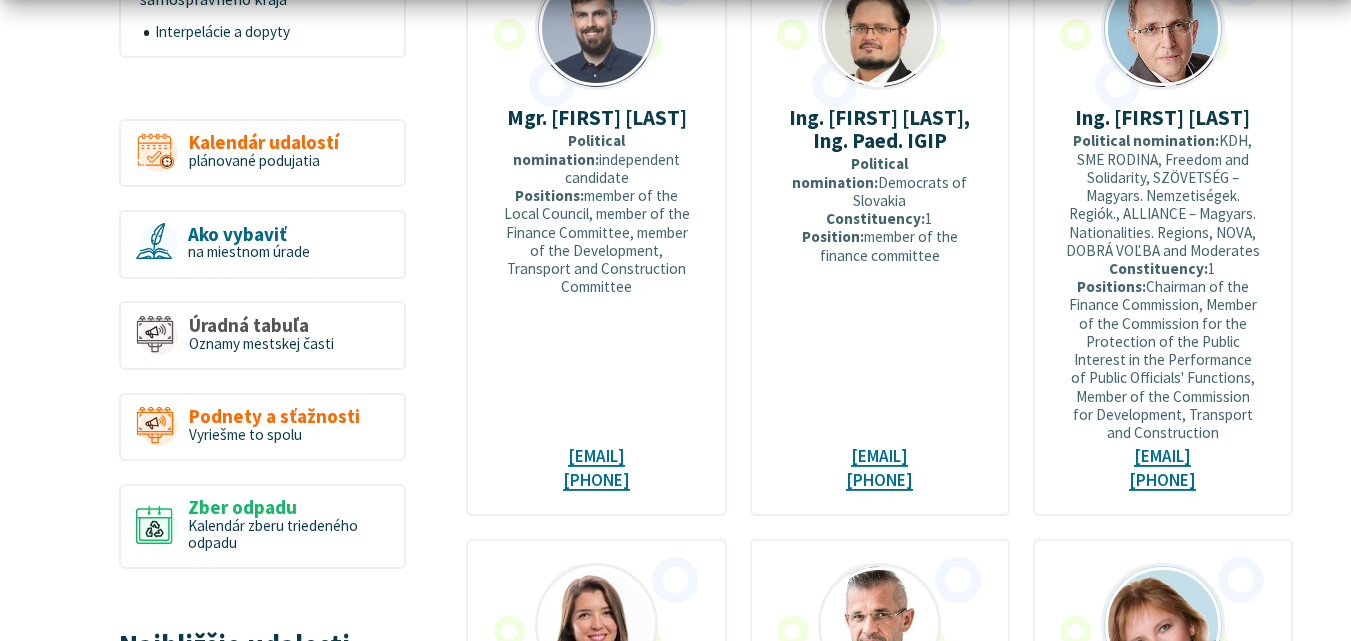 click on "Mgr. [FIRST] [LAST]" at bounding box center [597, 117] 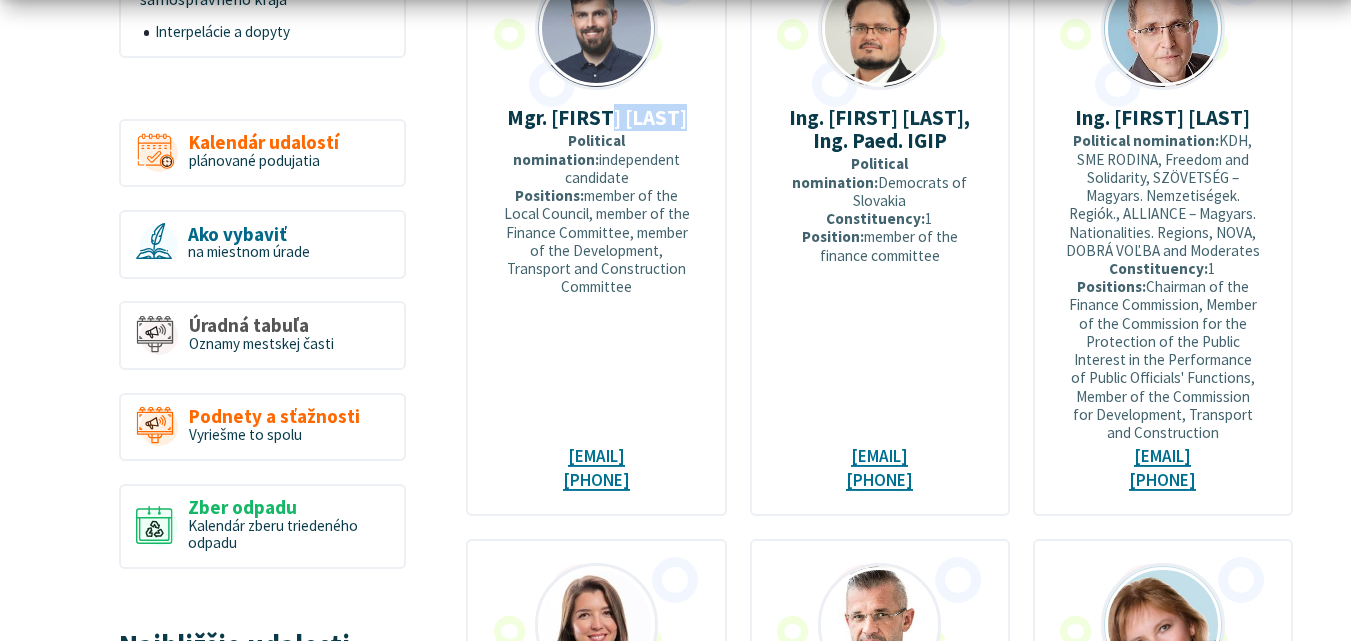 click on "Mgr. [FIRST] [LAST]" at bounding box center (597, 117) 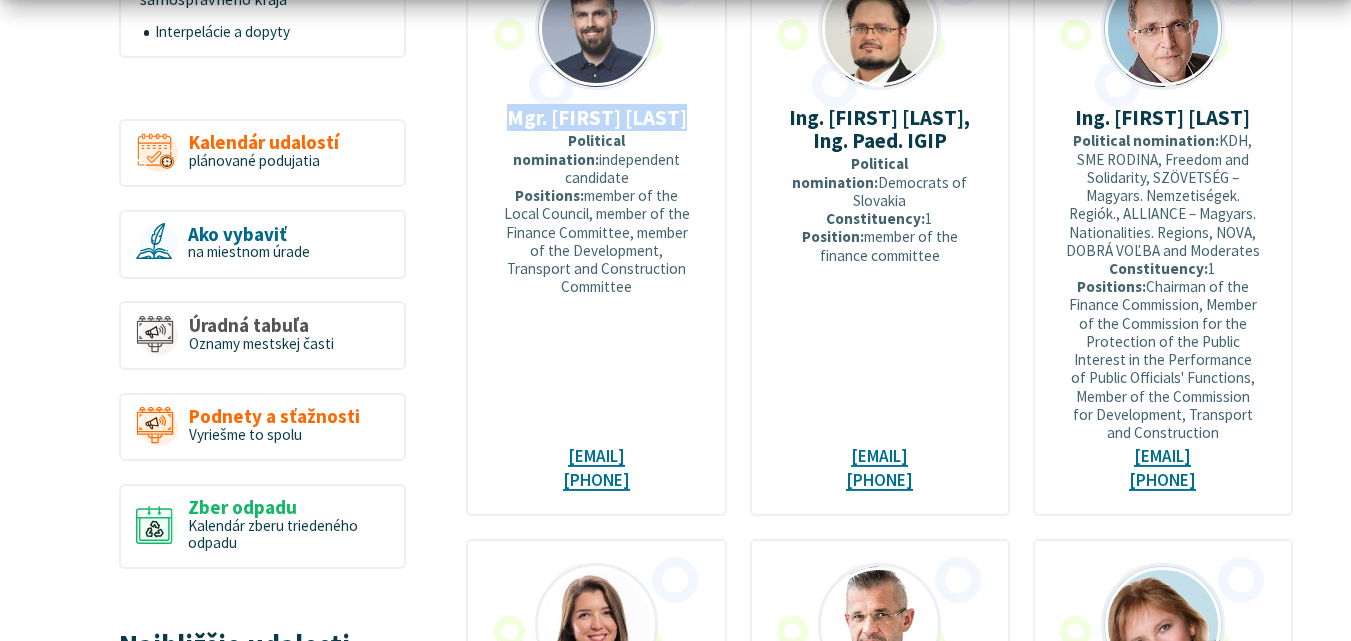 click on "Mgr. [FIRST] [LAST]" at bounding box center (597, 117) 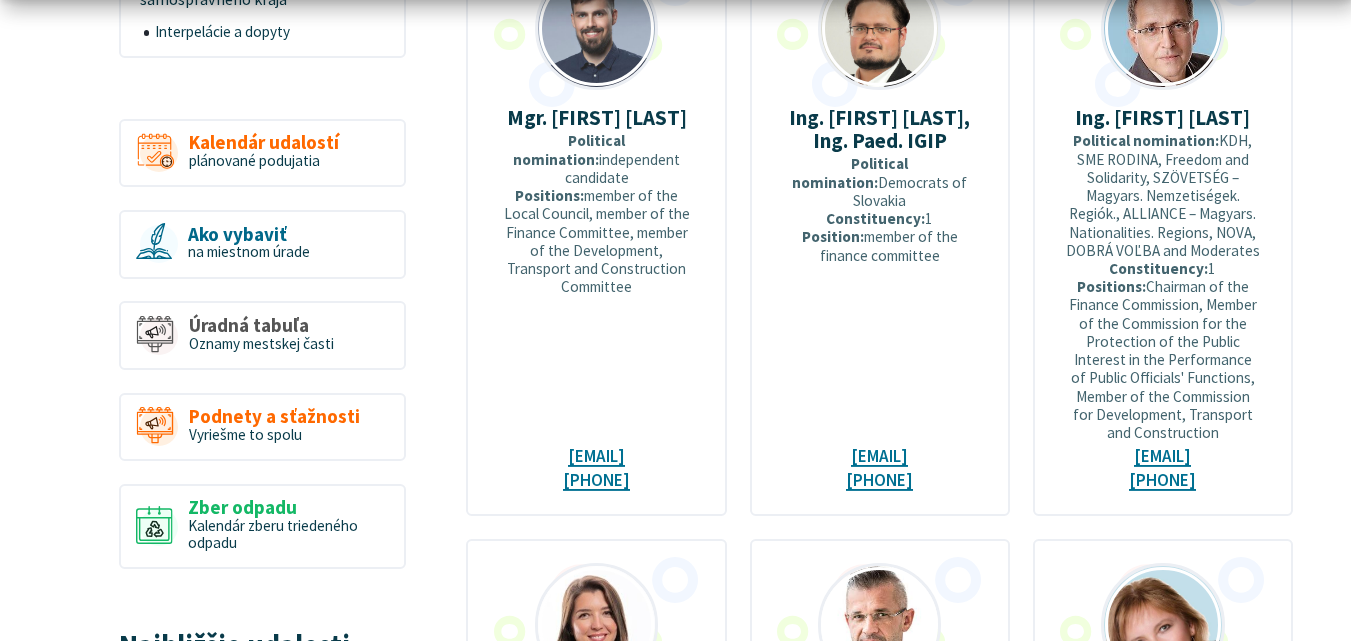 click on "Ing.   [FIRST] [LAST], Ing. Paed. IGIP
Political nomination:   Democrats of Slovakia  Constituency:  1   Position:  member of the finance committee
[EMAIL]
[PHONE]" at bounding box center [880, 229] 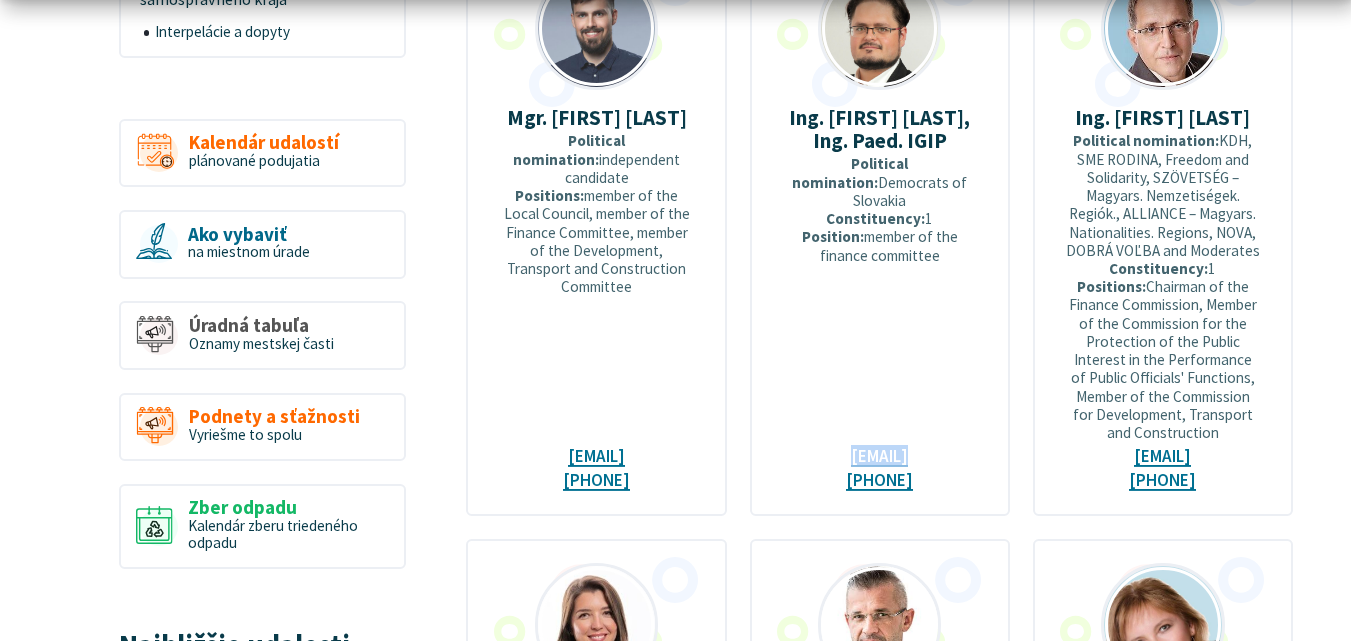 click on "Ing.   [FIRST] [LAST], Ing. Paed. IGIP
Political nomination:   Democrats of Slovakia  Constituency:  1   Position:  member of the finance committee
[EMAIL]
[PHONE]" at bounding box center [880, 229] 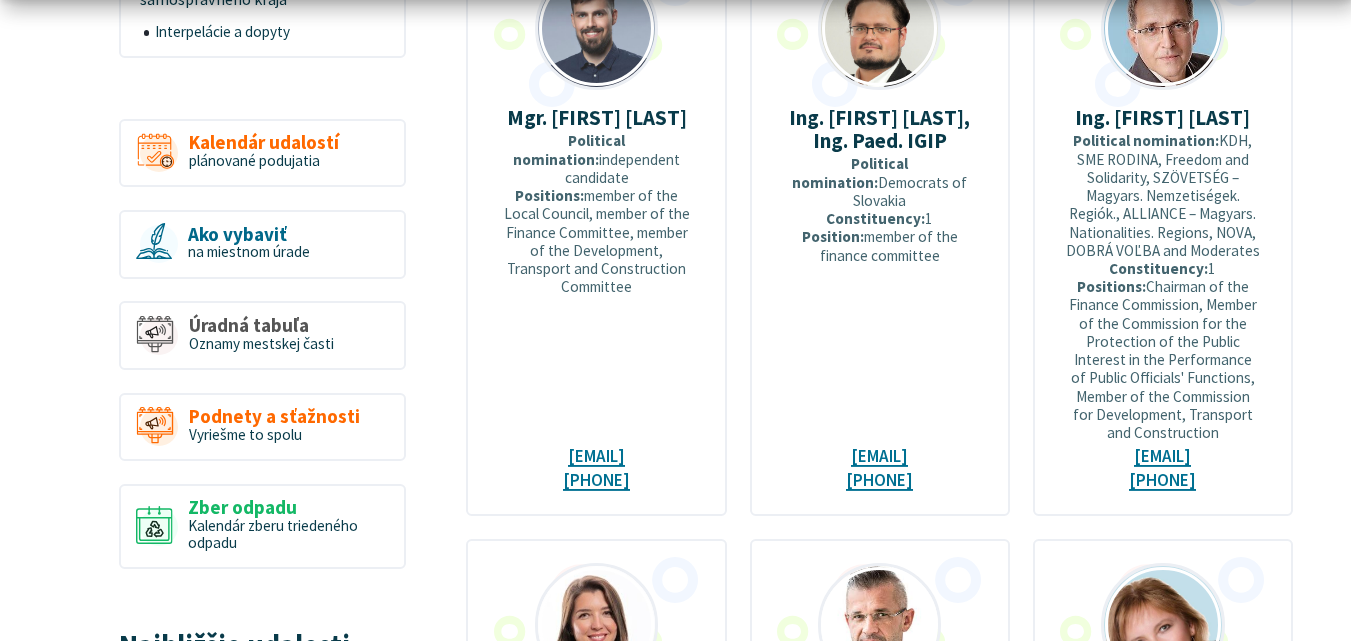 click on "Ing." at bounding box center [806, 117] 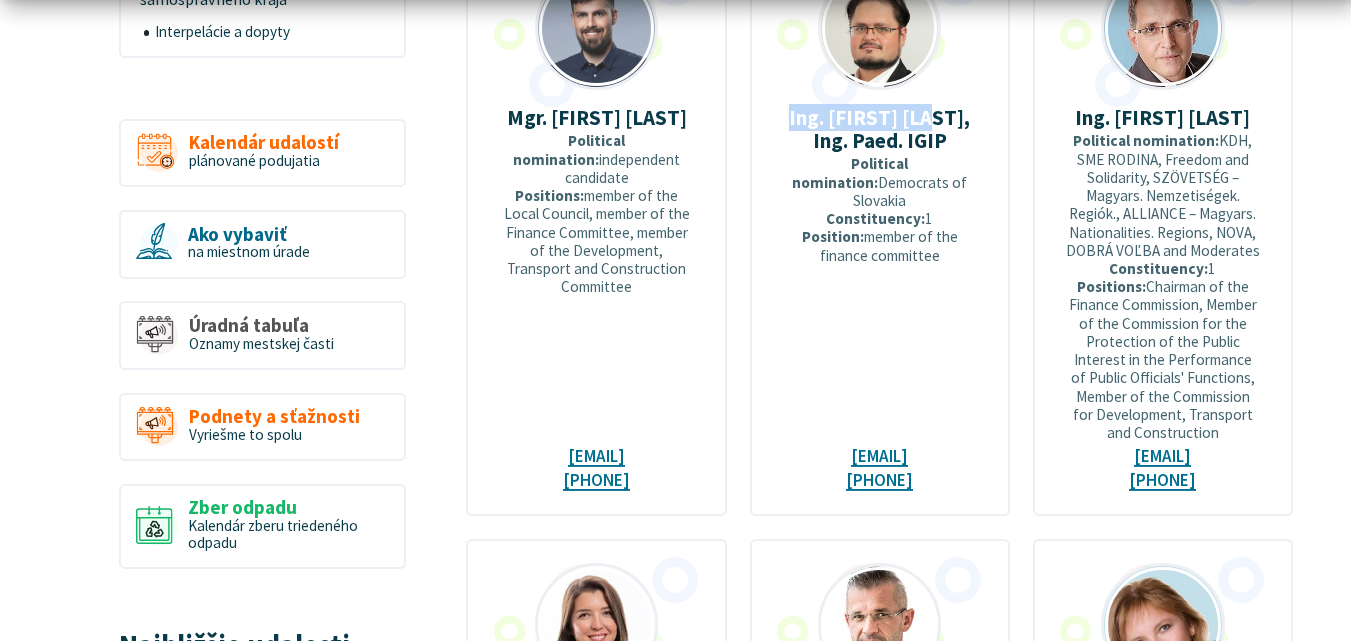 drag, startPoint x: 813, startPoint y: 142, endPoint x: 899, endPoint y: 133, distance: 86.46965 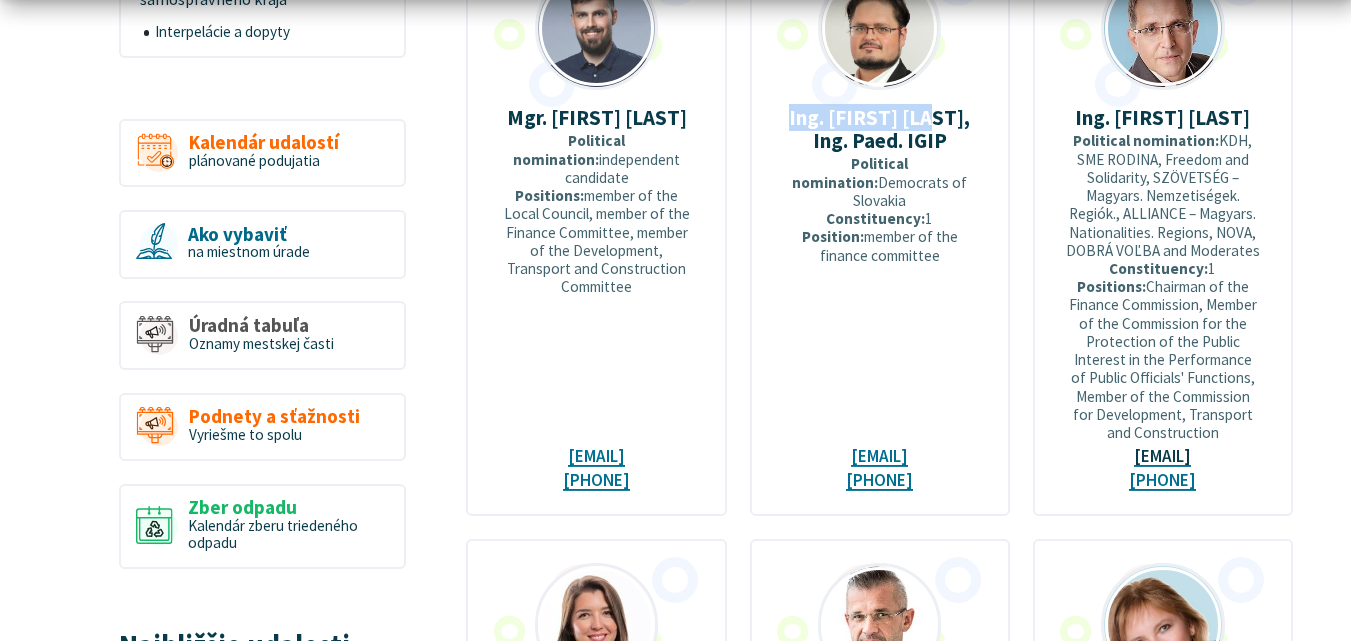 click on "[EMAIL]" at bounding box center [1162, 456] 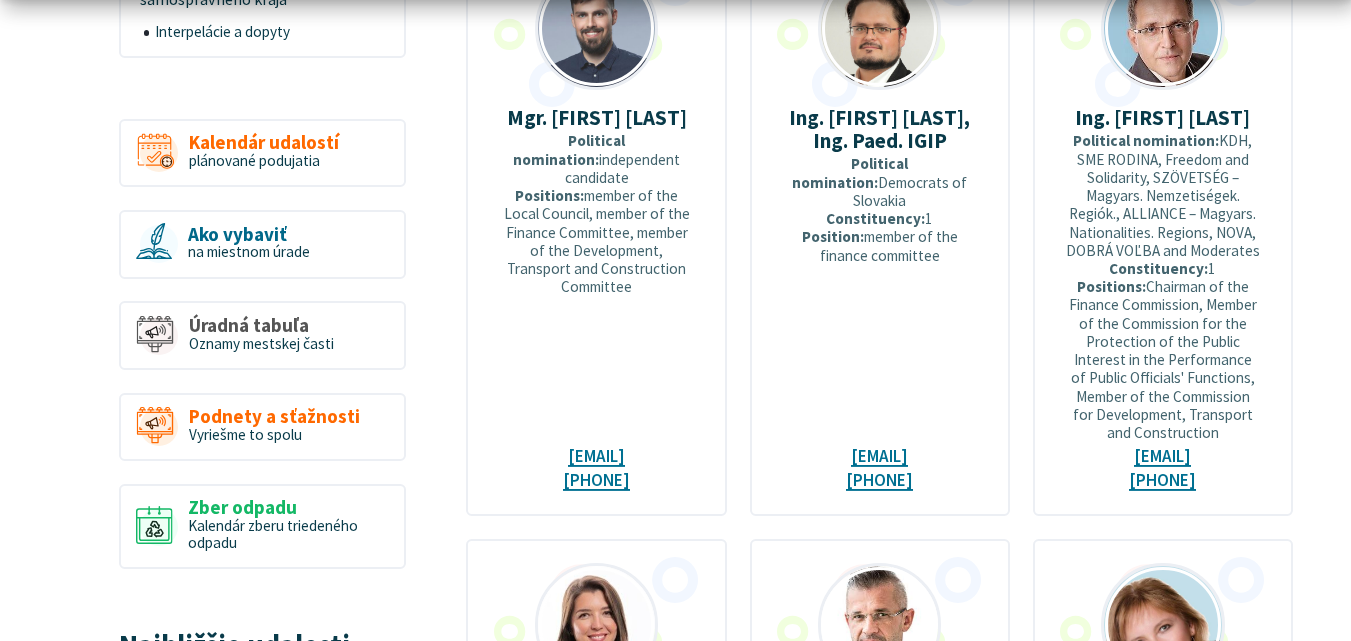 click on "Ing.   [FIRST] [LAST]
Political nomination:    [BRAND], [BRAND], [BRAND], [BRAND], [BRAND], [BRAND]       Constituency:  1  Positions:  Chairman of the Finance Commission, Member of the Commission for the Protection of the Public Interest in the Performance of Public Officials' Functions, Member of the Commission for Development, Transport and Construction
[EMAIL] [EMAIL]
[PHONE]" at bounding box center (1163, 229) 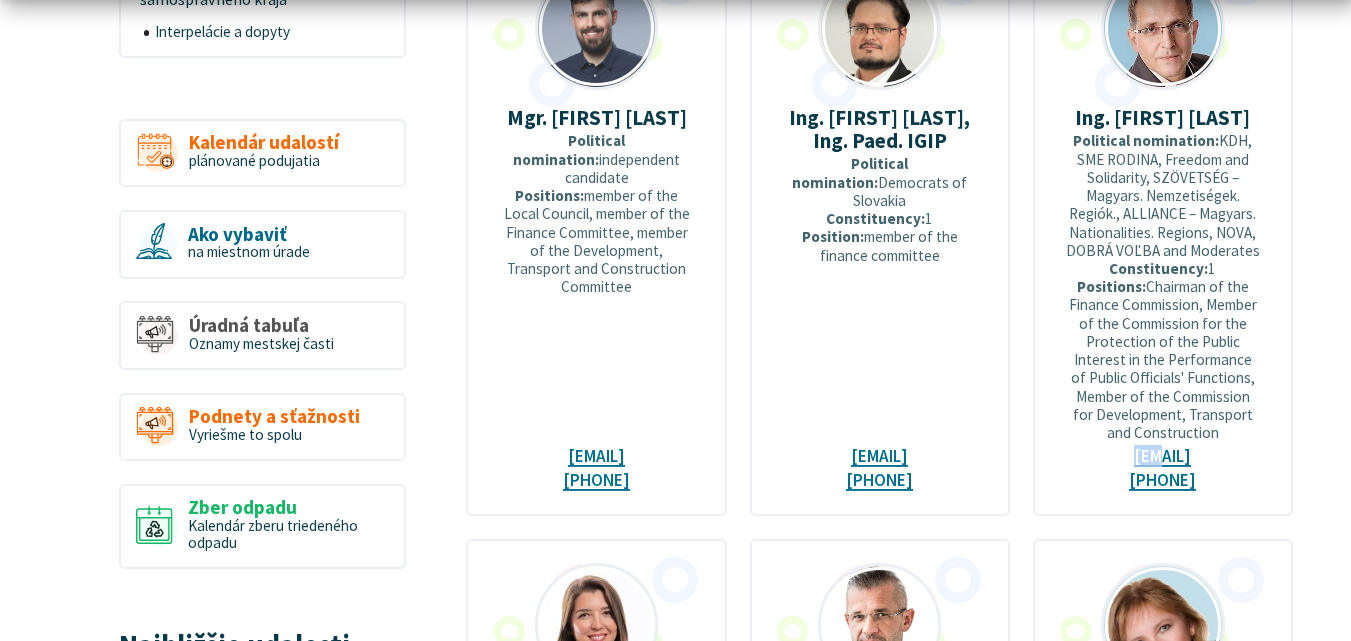 click on "Ing.   [FIRST] [LAST]
Political nomination:    [BRAND], [BRAND], [BRAND], [BRAND], [BRAND], [BRAND]       Constituency:  1  Positions:  Chairman of the Finance Commission, Member of the Commission for the Protection of the Public Interest in the Performance of Public Officials' Functions, Member of the Commission for Development, Transport and Construction
[EMAIL] [EMAIL]
[PHONE]" at bounding box center (1163, 229) 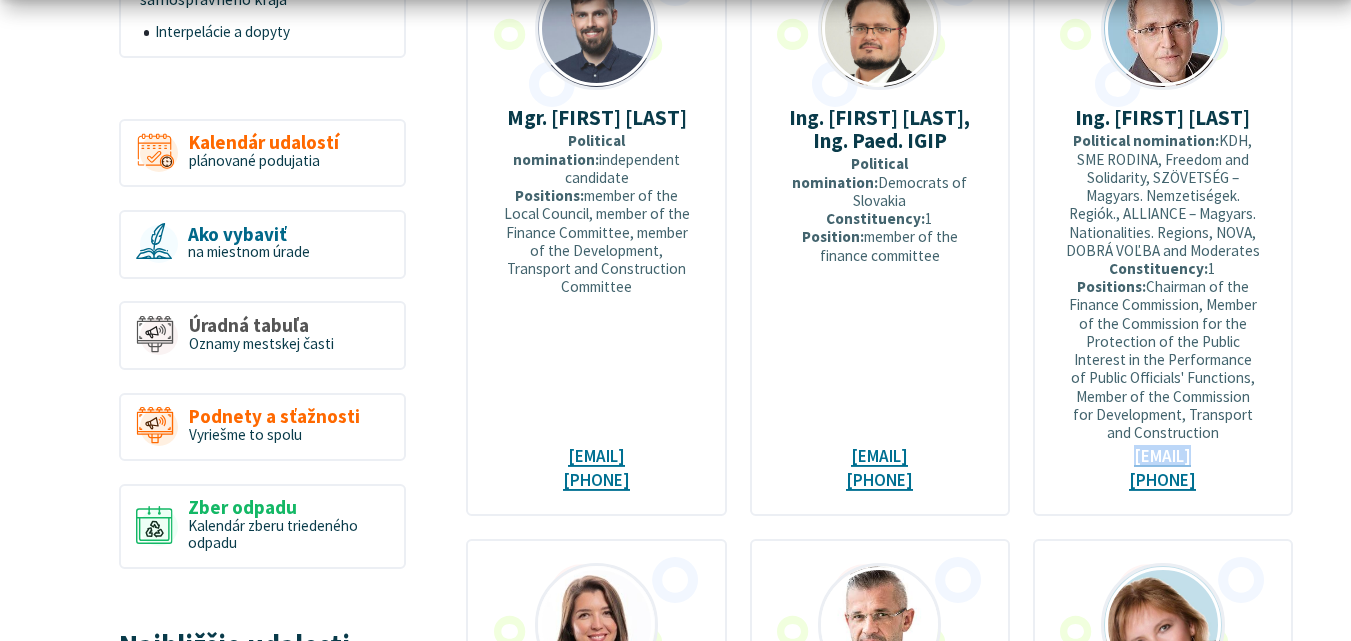 click on "Ing.   [FIRST] [LAST]
Political nomination:    [BRAND], [BRAND], [BRAND], [BRAND], [BRAND], [BRAND]       Constituency:  1  Positions:  Chairman of the Finance Commission, Member of the Commission for the Protection of the Public Interest in the Performance of Public Officials' Functions, Member of the Commission for Development, Transport and Construction
[EMAIL] [EMAIL]
[PHONE]" at bounding box center (1163, 229) 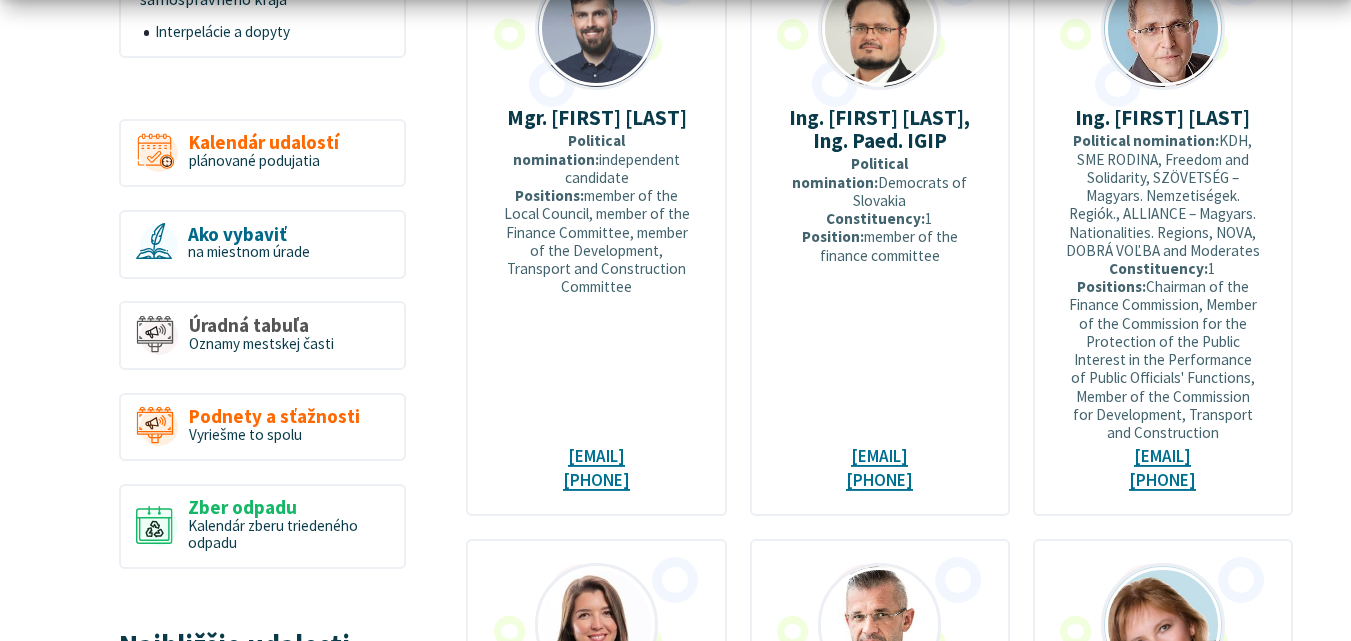 click on "Ing." at bounding box center [1092, 117] 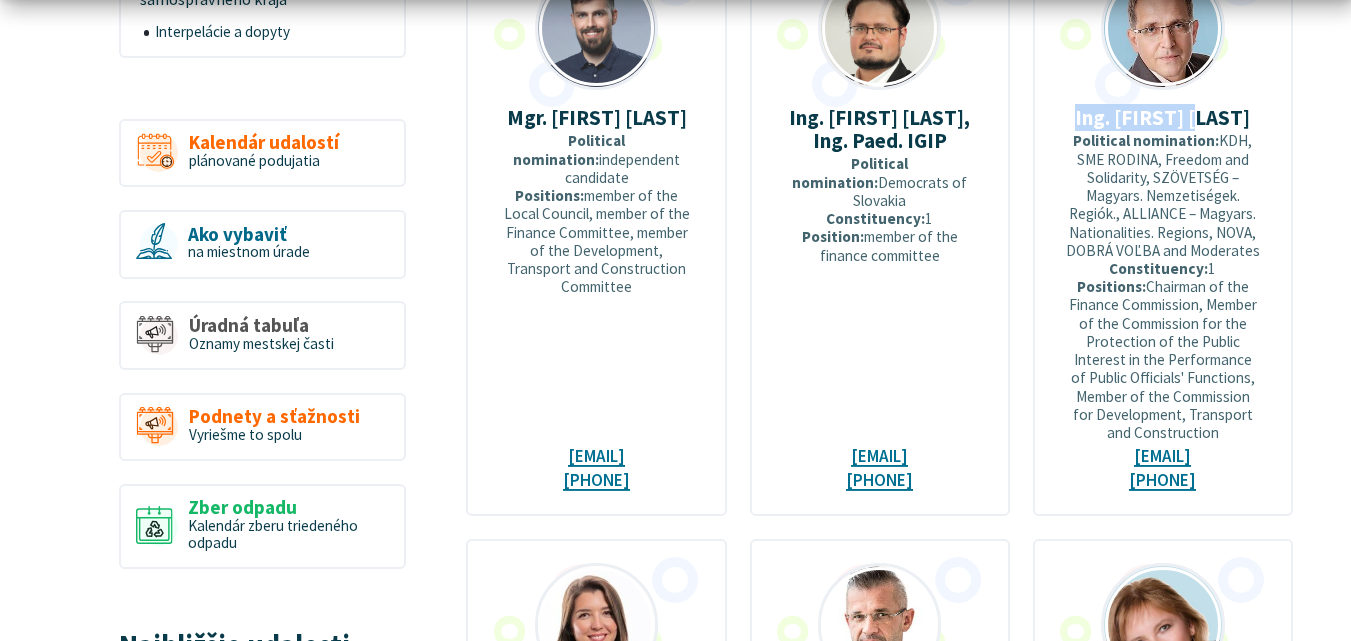 drag, startPoint x: 1094, startPoint y: 129, endPoint x: 1205, endPoint y: 122, distance: 111.220505 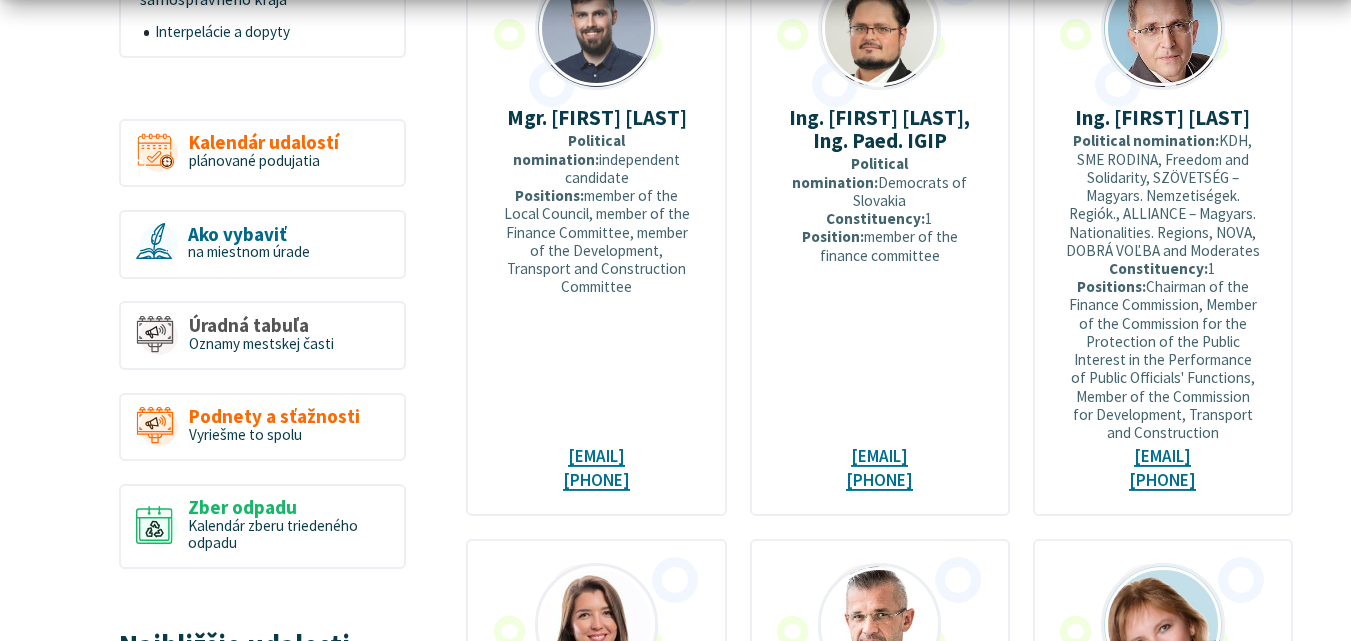 click on "Ing." at bounding box center (1092, 117) 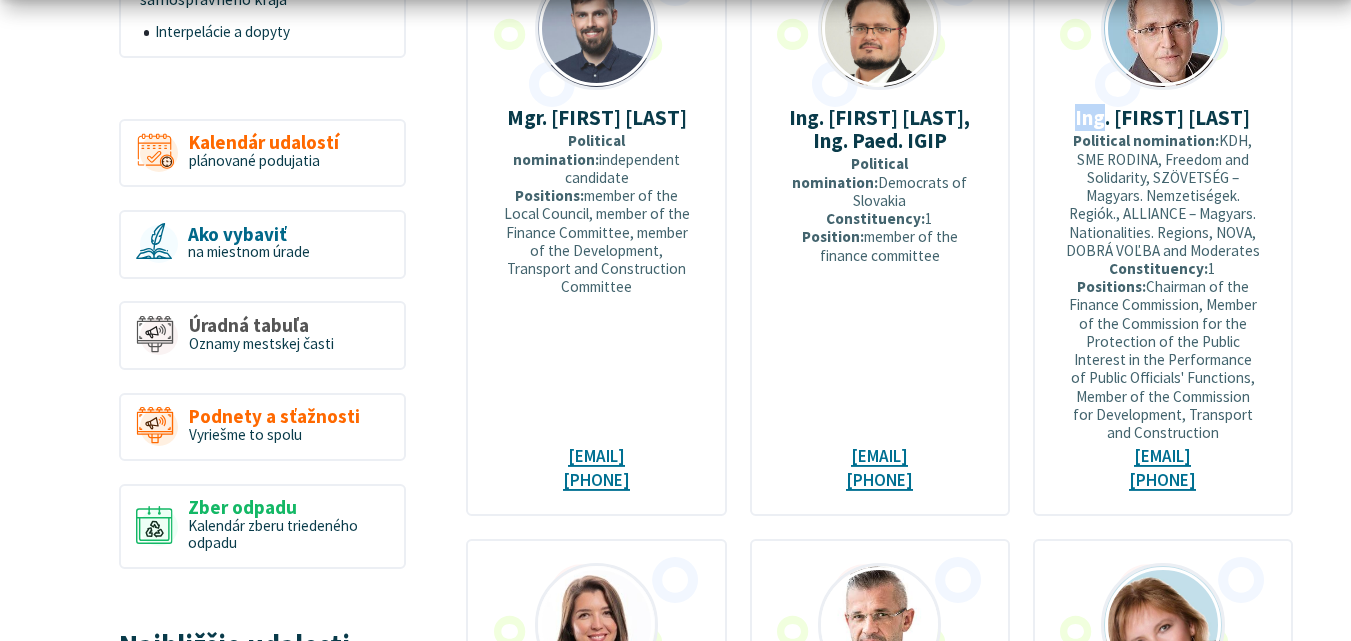 click on "Ing." at bounding box center [1092, 117] 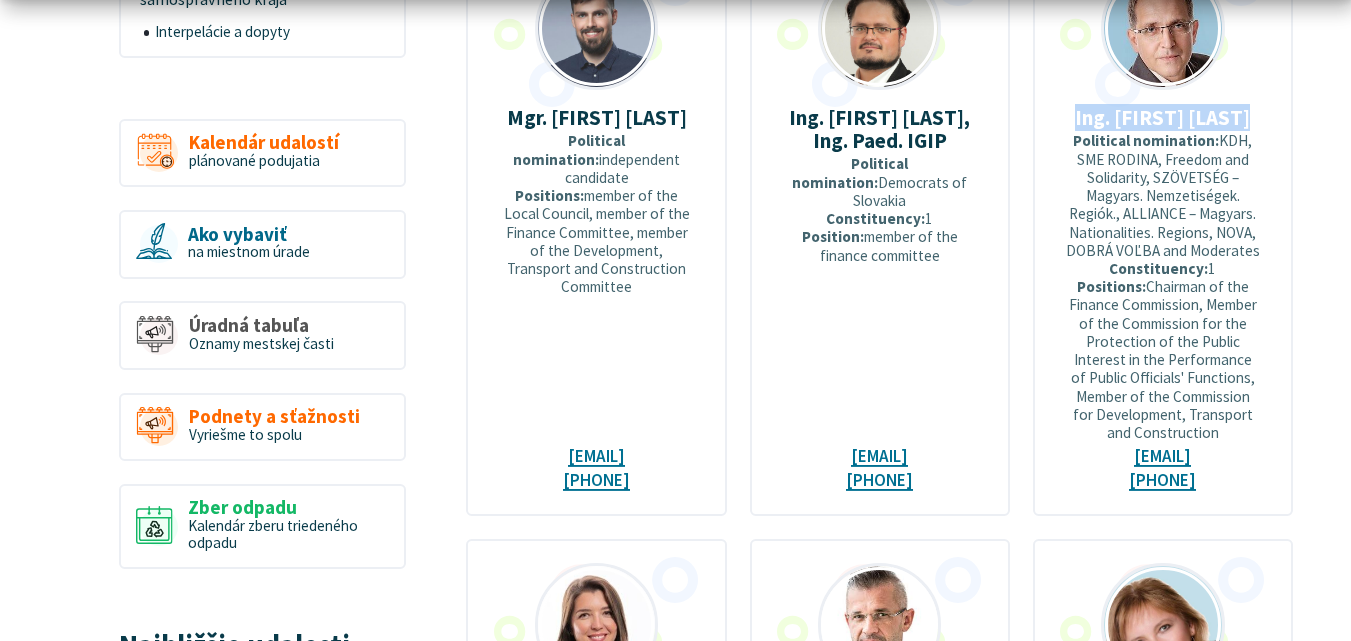 click on "Ing." at bounding box center [1092, 117] 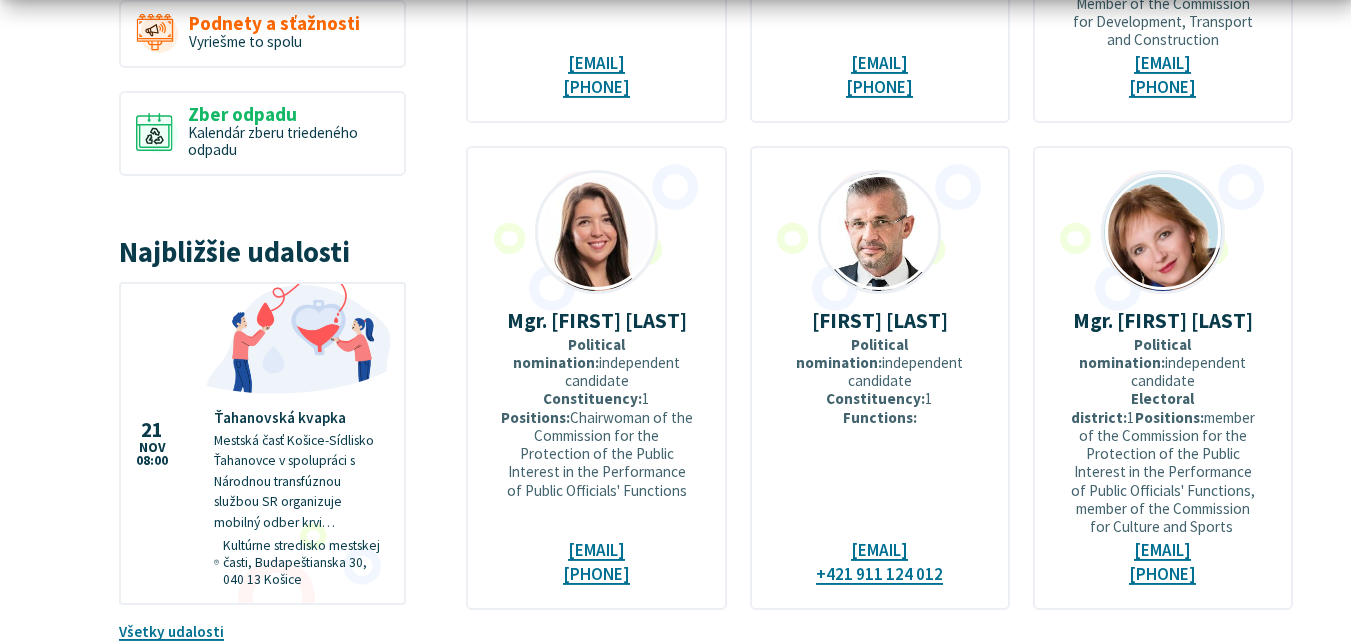 scroll, scrollTop: 2100, scrollLeft: 0, axis: vertical 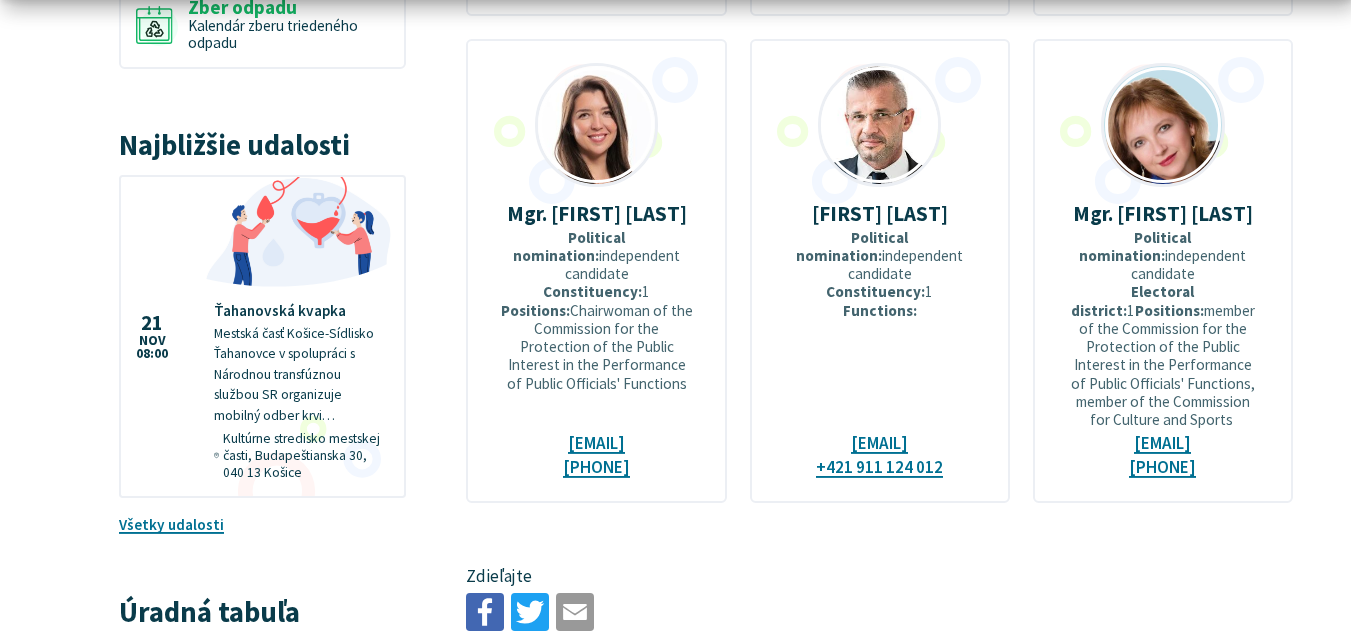 click on "Mgr. [FIRST] [LAST]
Political nomination:   independent candidate   Constituency:  1  Positions:   Chairwoman of the Commission for the Protection of the Public Interest in the Performance of Public Officials' Functions
[EMAIL]
[PHONE]" at bounding box center (596, 271) 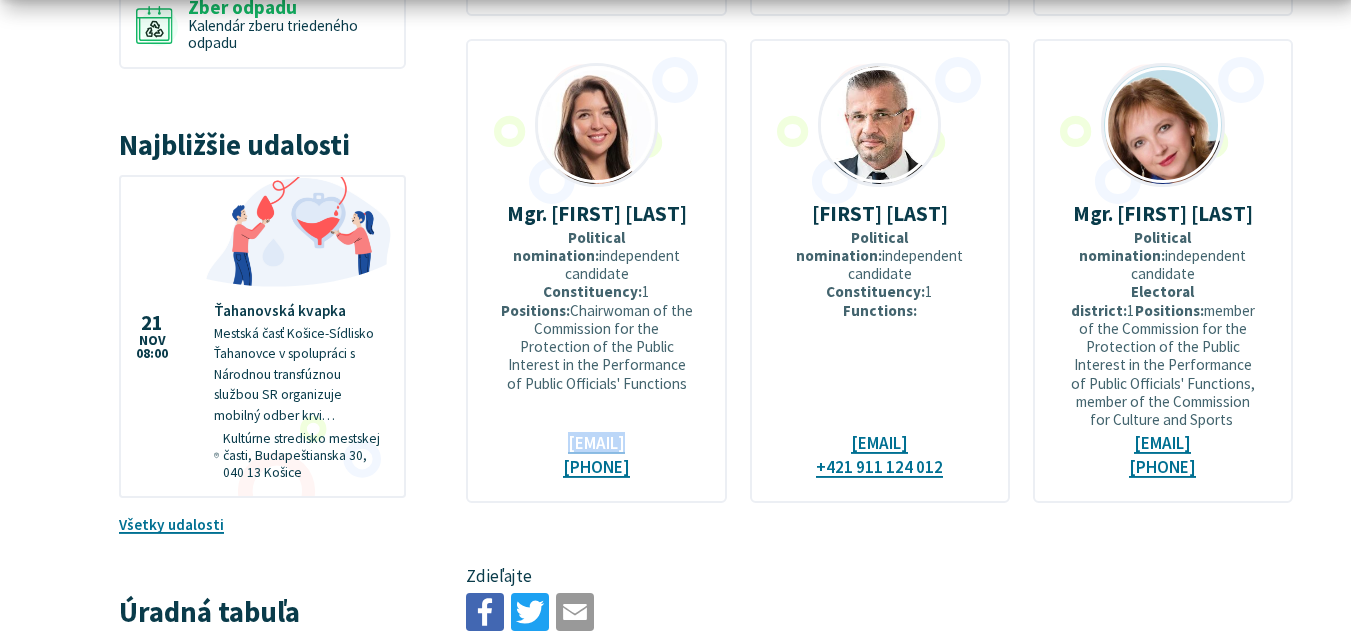 click on "Mgr. [FIRST] [LAST]
Political nomination:   independent candidate   Constituency:  1  Positions:   Chairwoman of the Commission for the Protection of the Public Interest in the Performance of Public Officials' Functions
[EMAIL]
[PHONE]" at bounding box center (596, 271) 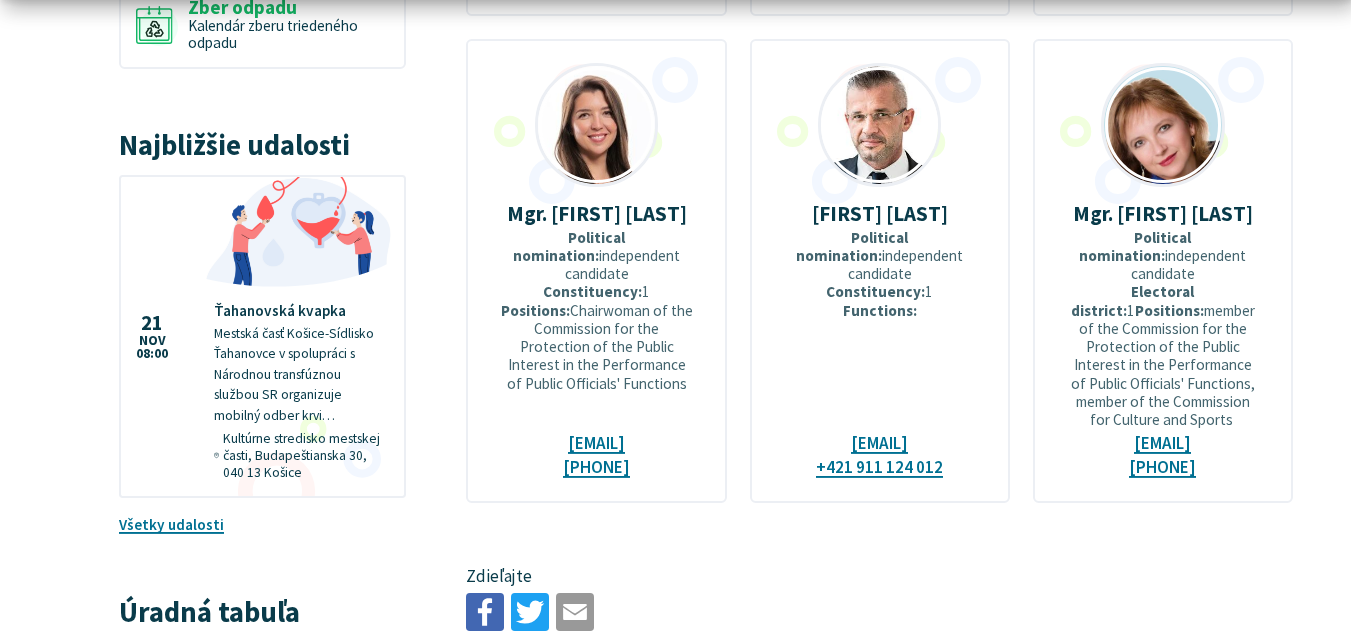 click on "Mgr. [FIRST] [LAST]" at bounding box center [597, 213] 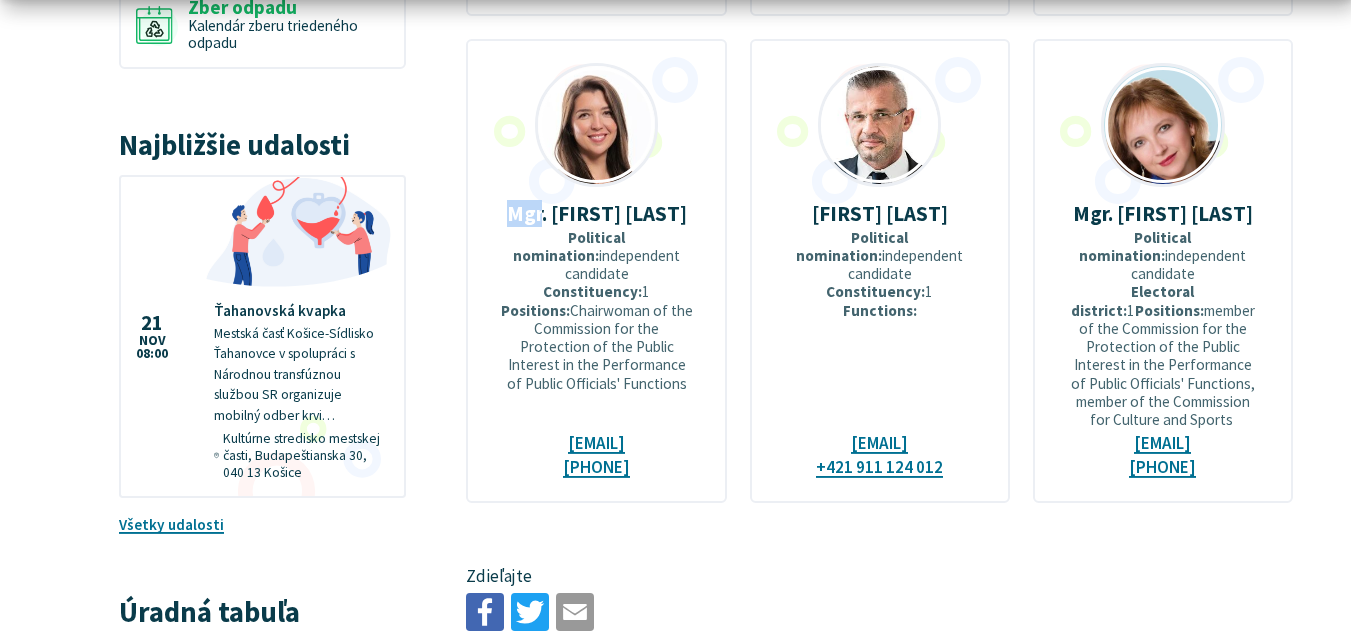 click on "Mgr. [FIRST] [LAST]" at bounding box center (597, 213) 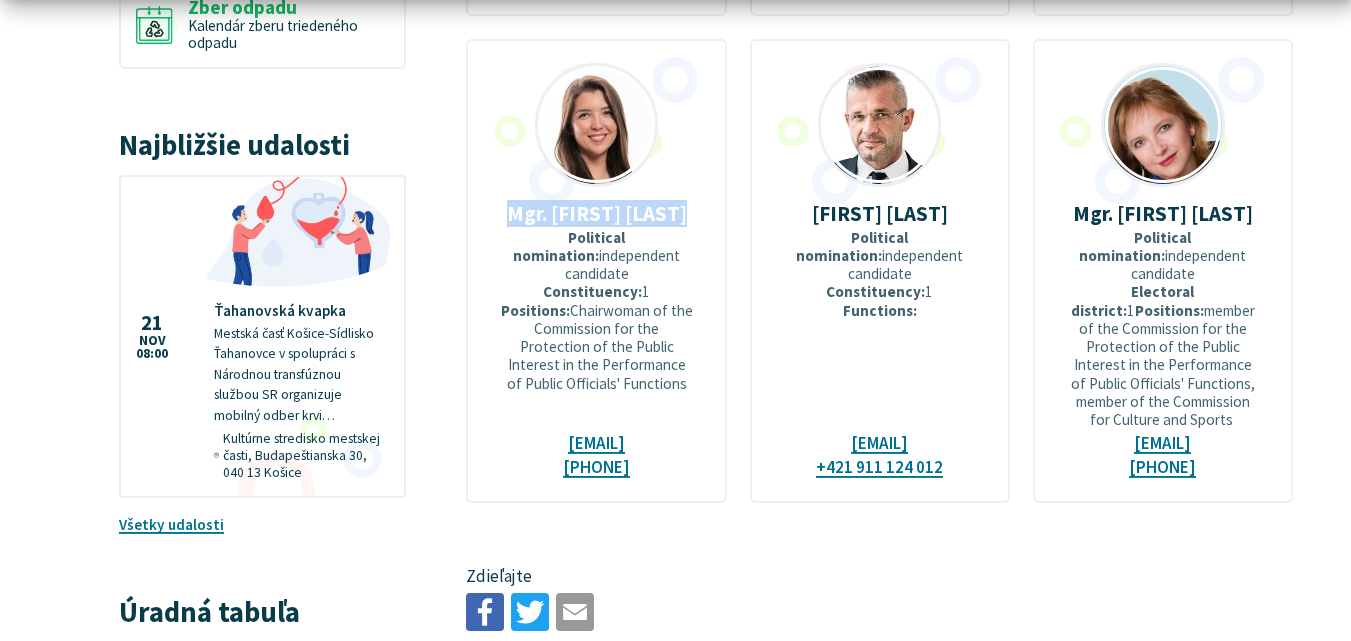 click on "Mgr. [FIRST] [LAST]" at bounding box center (597, 213) 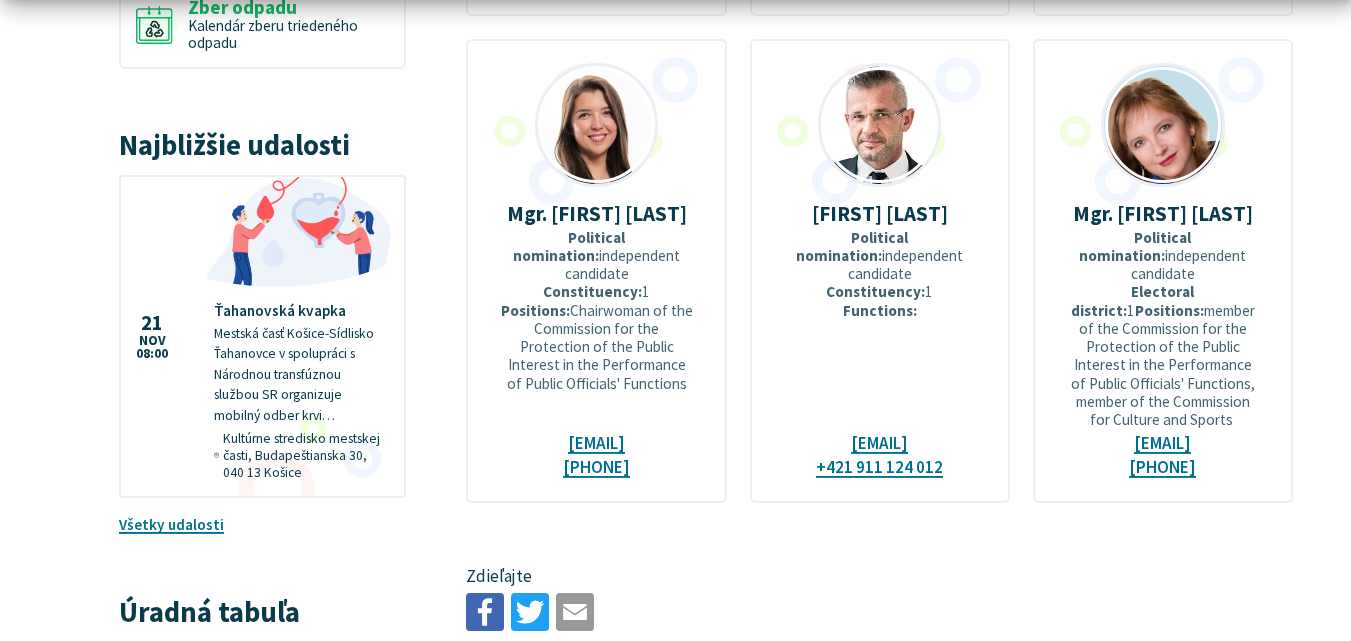 click on "[FIRST] [LAST]
Political nomination:    independent candidate  Constituency:  1   Functions:
[EMAIL] [EMAIL]
[PHONE]" at bounding box center (880, 271) 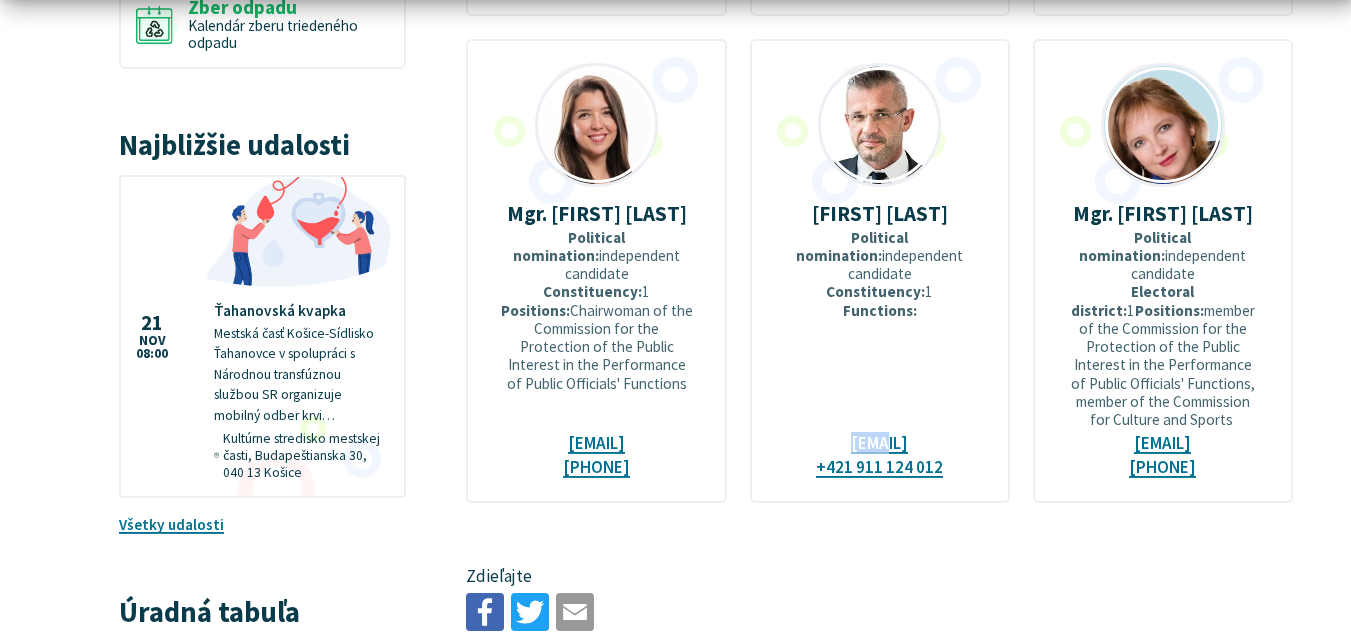 click on "[FIRST] [LAST]
Political nomination:    independent candidate  Constituency:  1   Functions:
[EMAIL] [EMAIL]
[PHONE]" at bounding box center [880, 271] 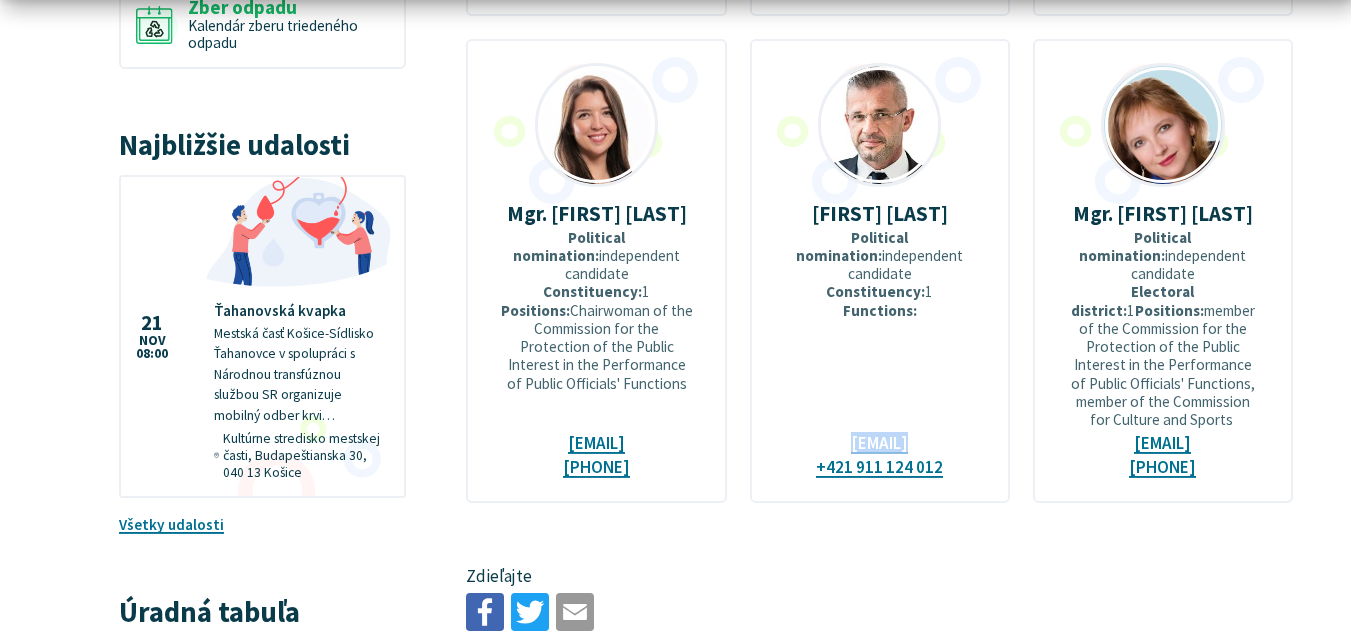 click on "[FIRST] [LAST]
Political nomination:    independent candidate  Constituency:  1   Functions:
[EMAIL] [EMAIL]
[PHONE]" at bounding box center (880, 271) 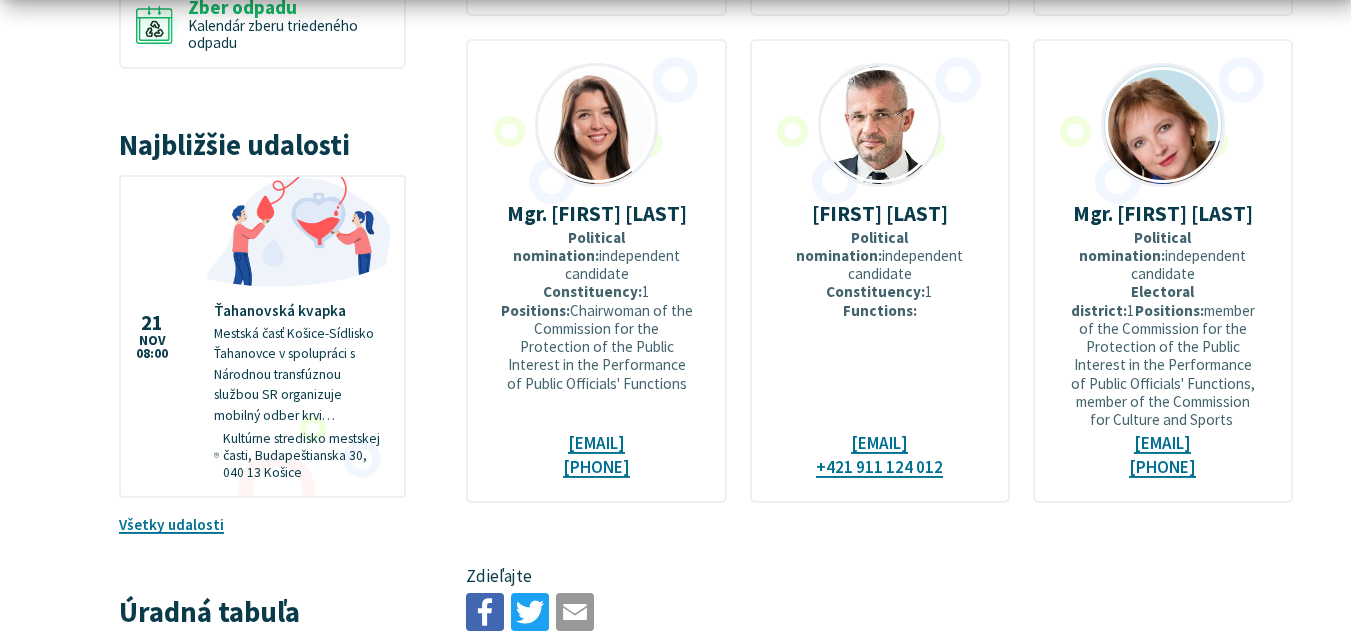 click on "[FIRST] [LAST]" at bounding box center [880, 213] 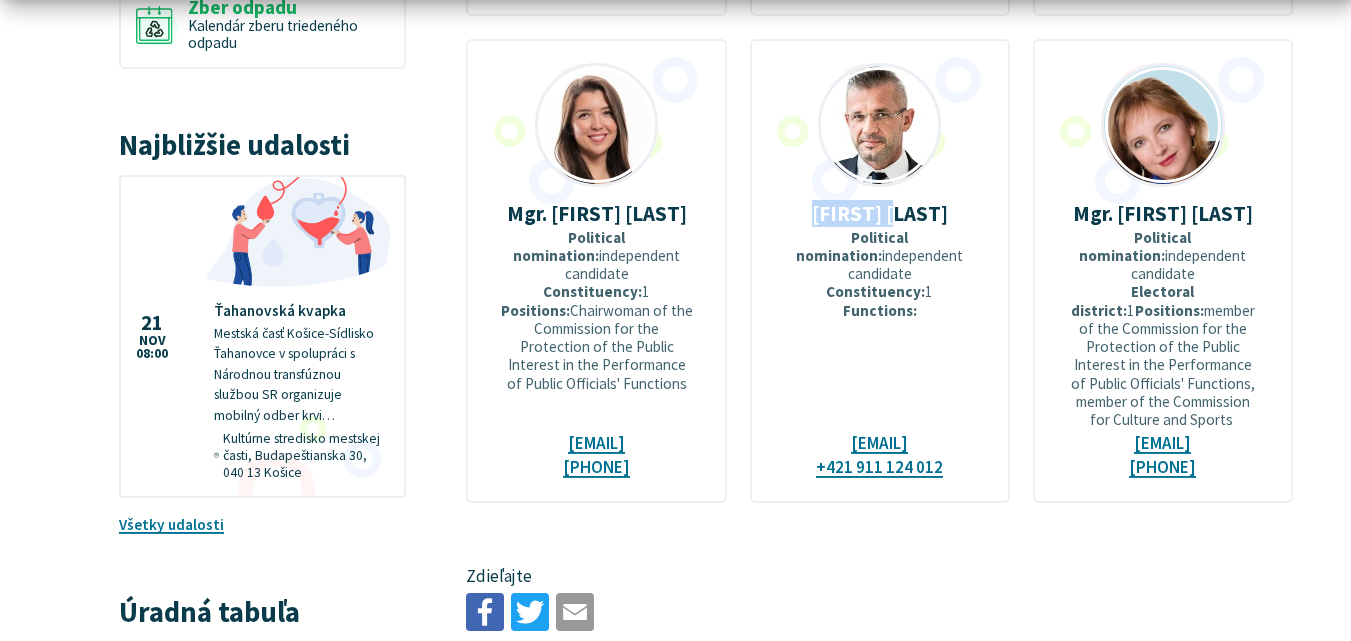 click on "[FIRST] [LAST]" at bounding box center (880, 213) 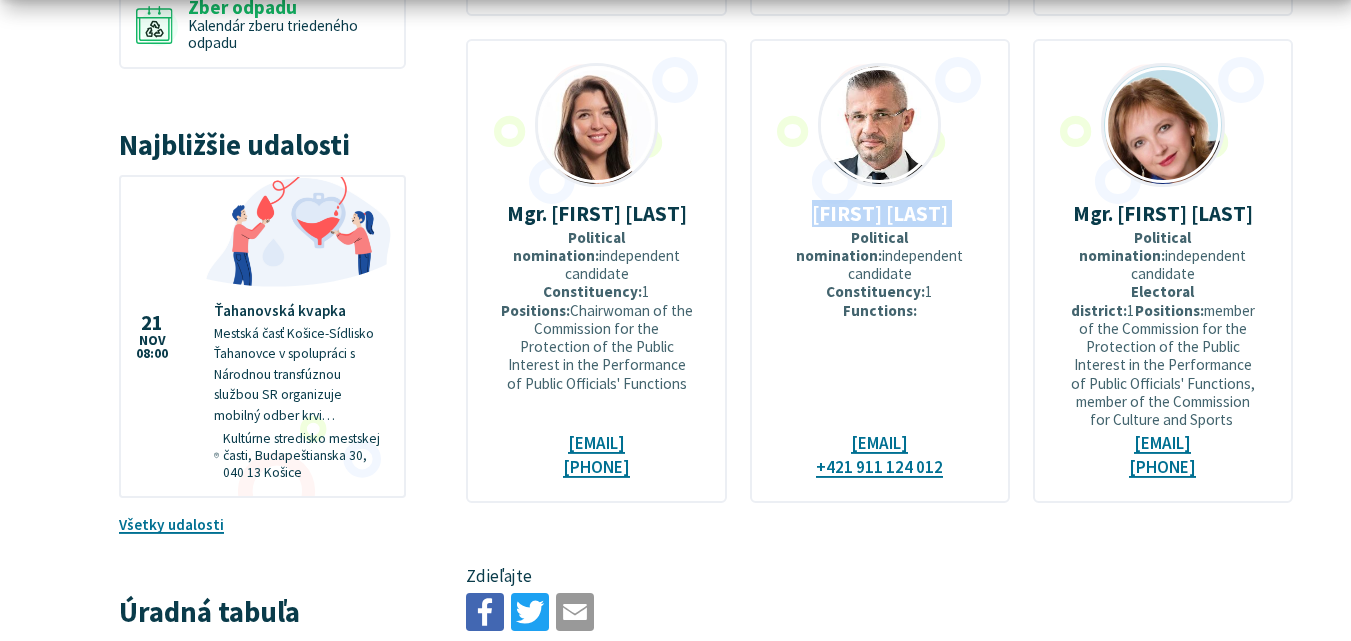 click on "[FIRST] [LAST]" at bounding box center [880, 213] 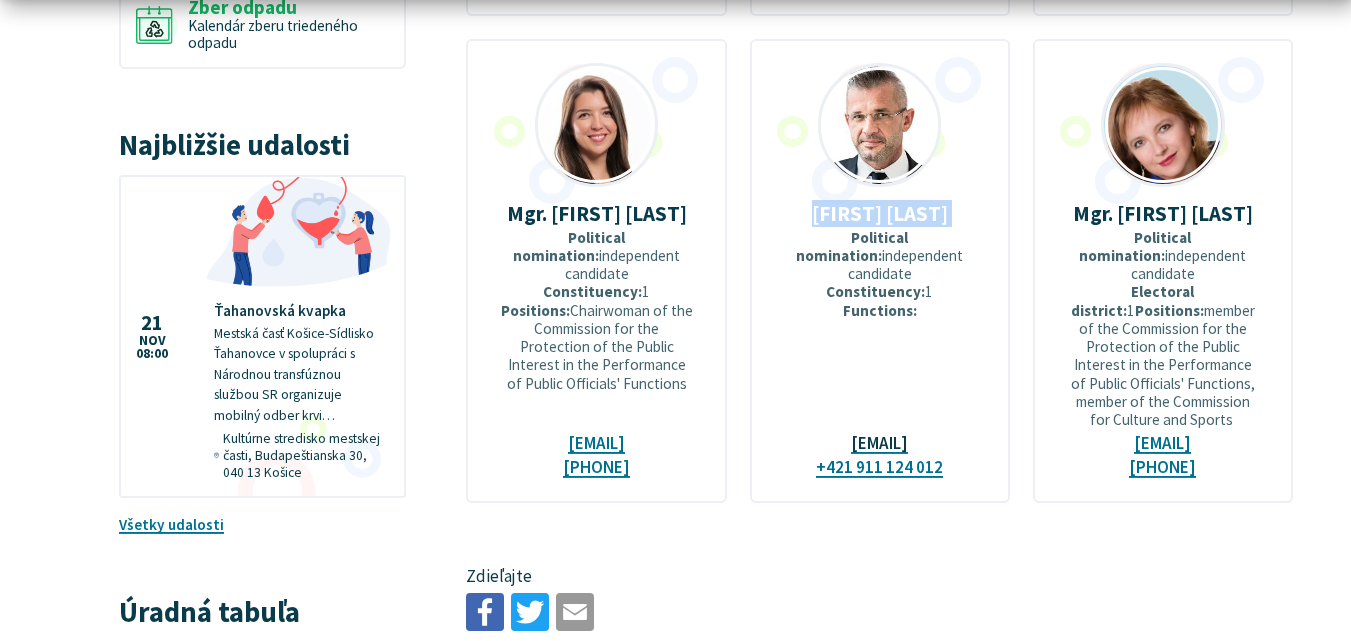 click on "[EMAIL]" at bounding box center (879, 443) 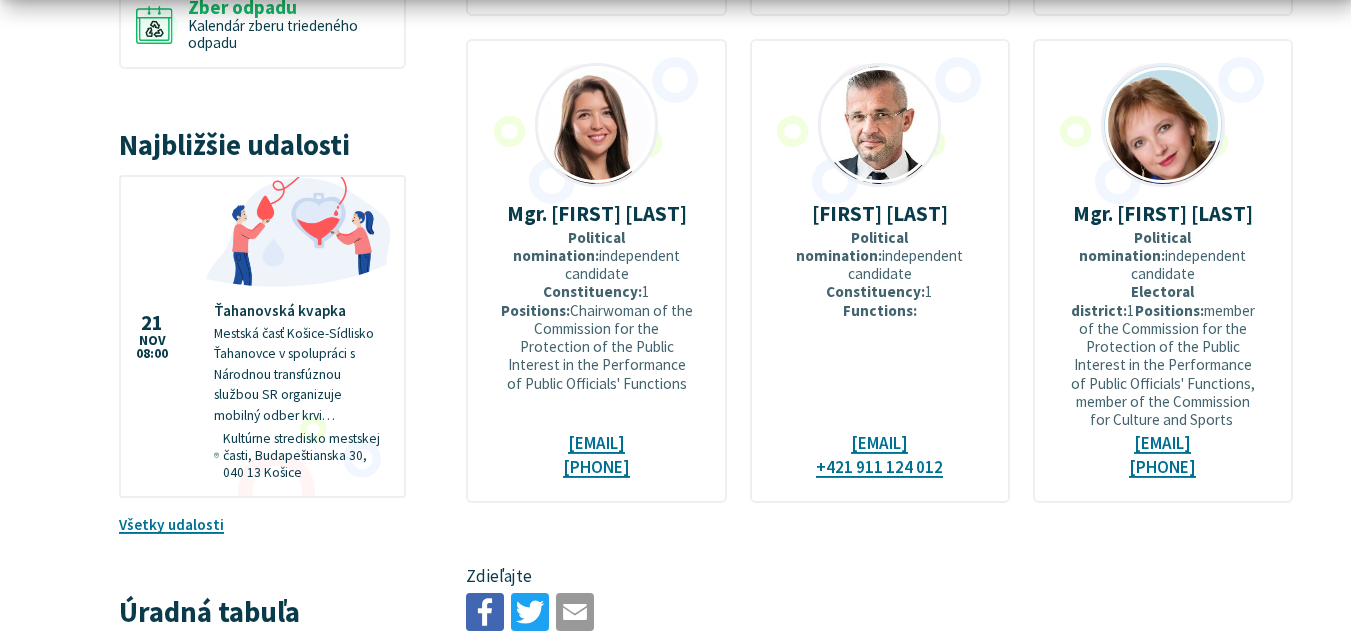 click on "[FIRST] [LAST]" at bounding box center [880, 213] 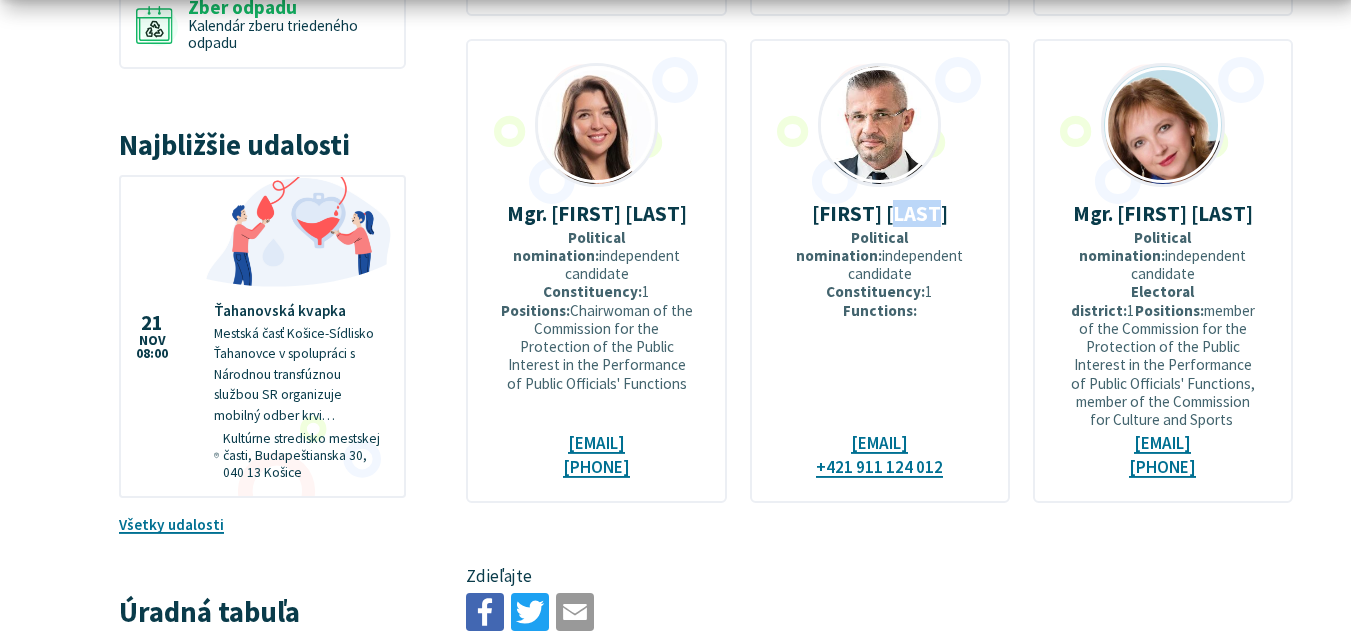 click on "[FIRST] [LAST]" at bounding box center (880, 213) 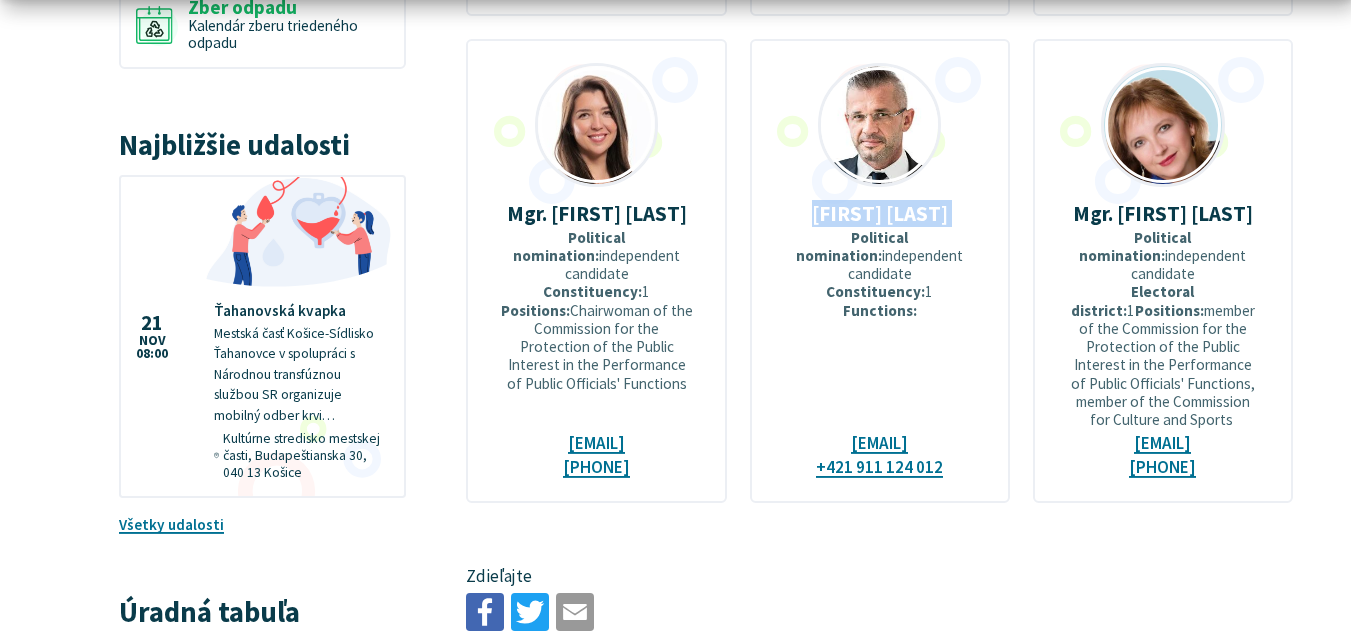 scroll, scrollTop: 2200, scrollLeft: 0, axis: vertical 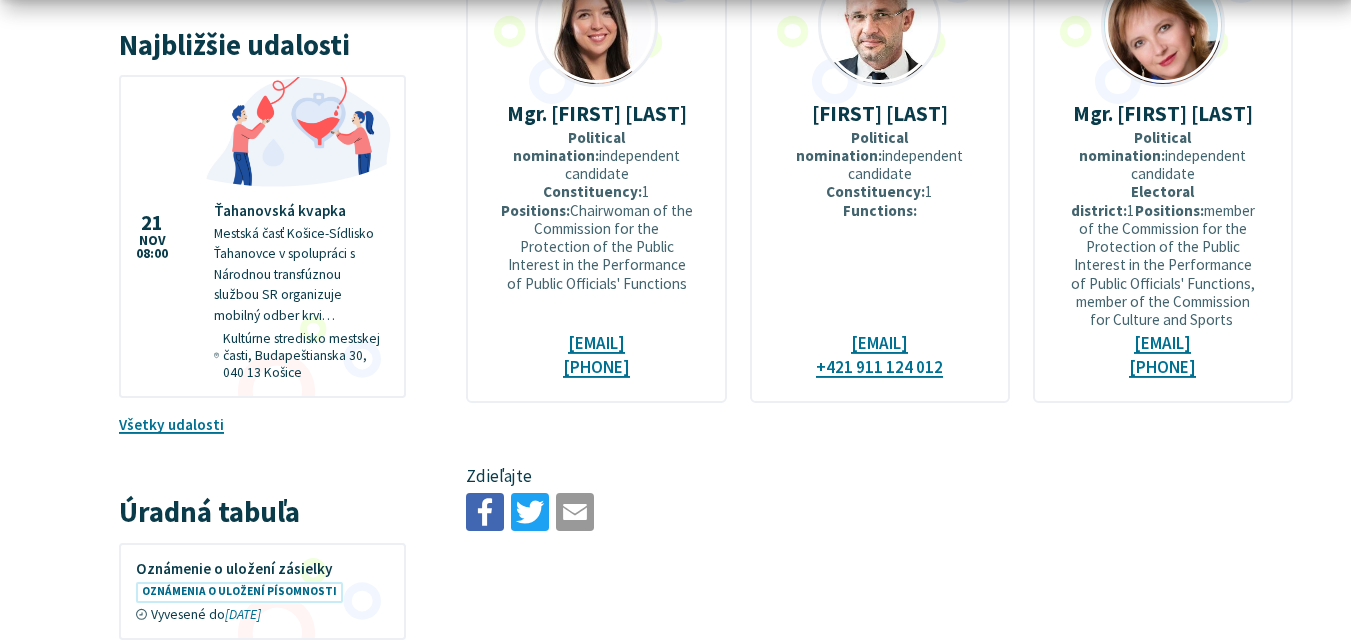 click on "Mgr. [FIRST] [LAST]
Political nomination:  independent candidate  Electoral district:  1  Positions:   member of the Commission for the Protection of the Public Interest in the Performance of Public Officials' Functions, member of the Commission for Culture and Sports
[EMAIL]
[PHONE]" at bounding box center (1163, 171) 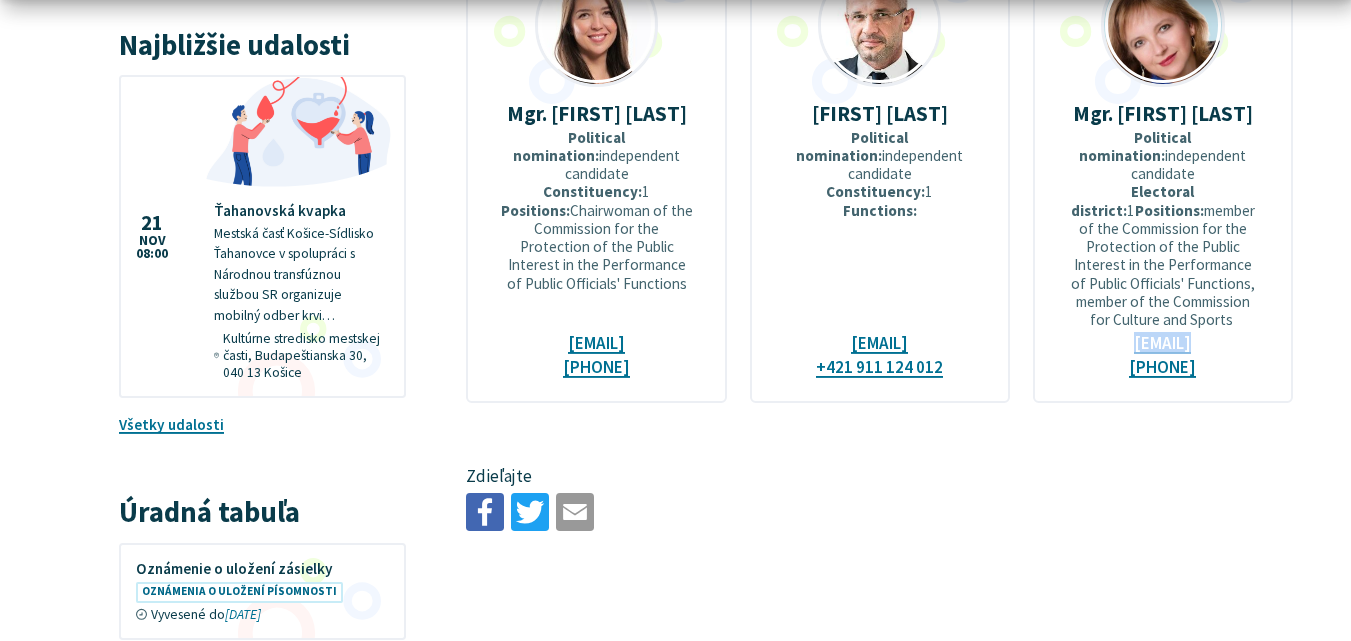 click on "Mgr. [FIRST] [LAST]
Political nomination:  independent candidate  Electoral district:  1  Positions:   member of the Commission for the Protection of the Public Interest in the Performance of Public Officials' Functions, member of the Commission for Culture and Sports
[EMAIL]
[PHONE]" at bounding box center (1163, 171) 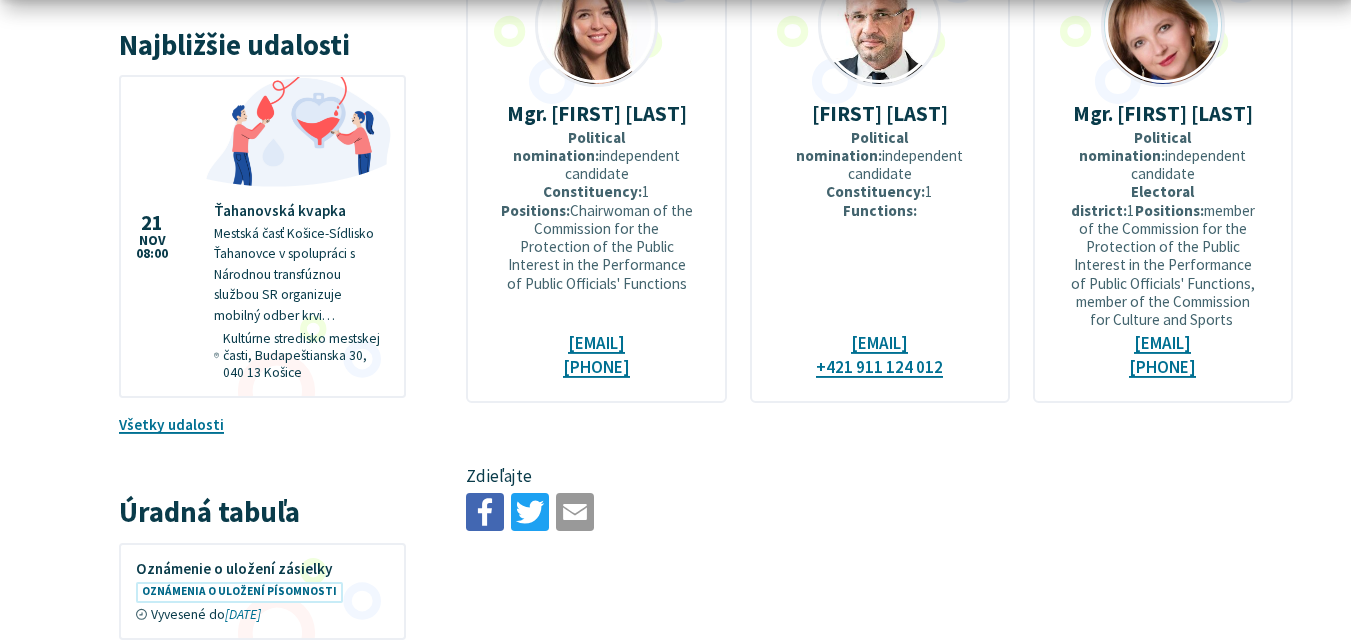 click on "Mgr. [FIRST] [LAST]" at bounding box center [1163, 113] 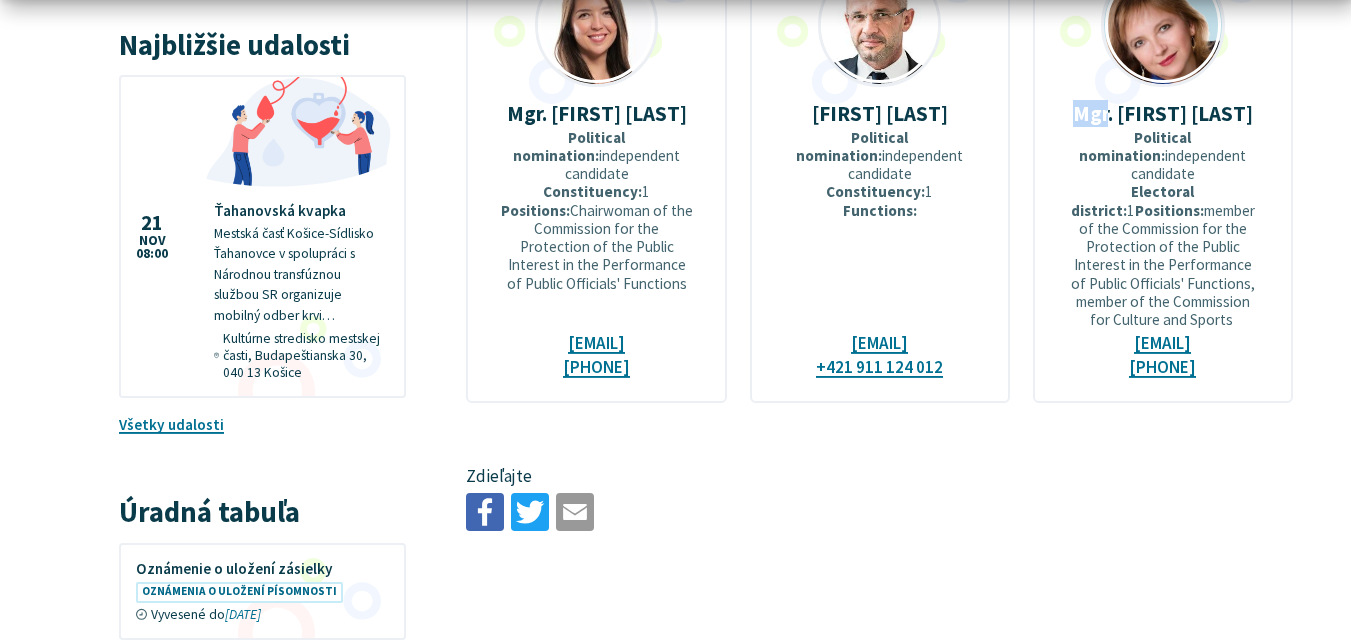 click on "Mgr. [FIRST] [LAST]" at bounding box center (1163, 113) 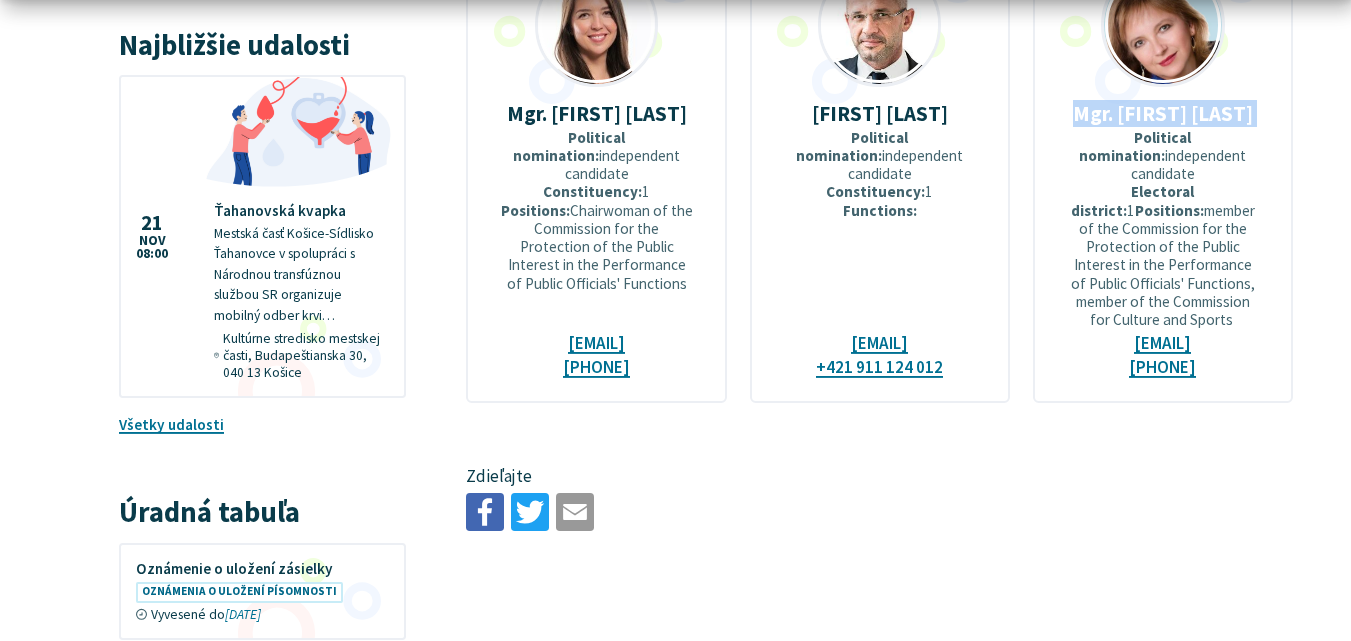 drag, startPoint x: 1082, startPoint y: 149, endPoint x: 786, endPoint y: 35, distance: 317.19394 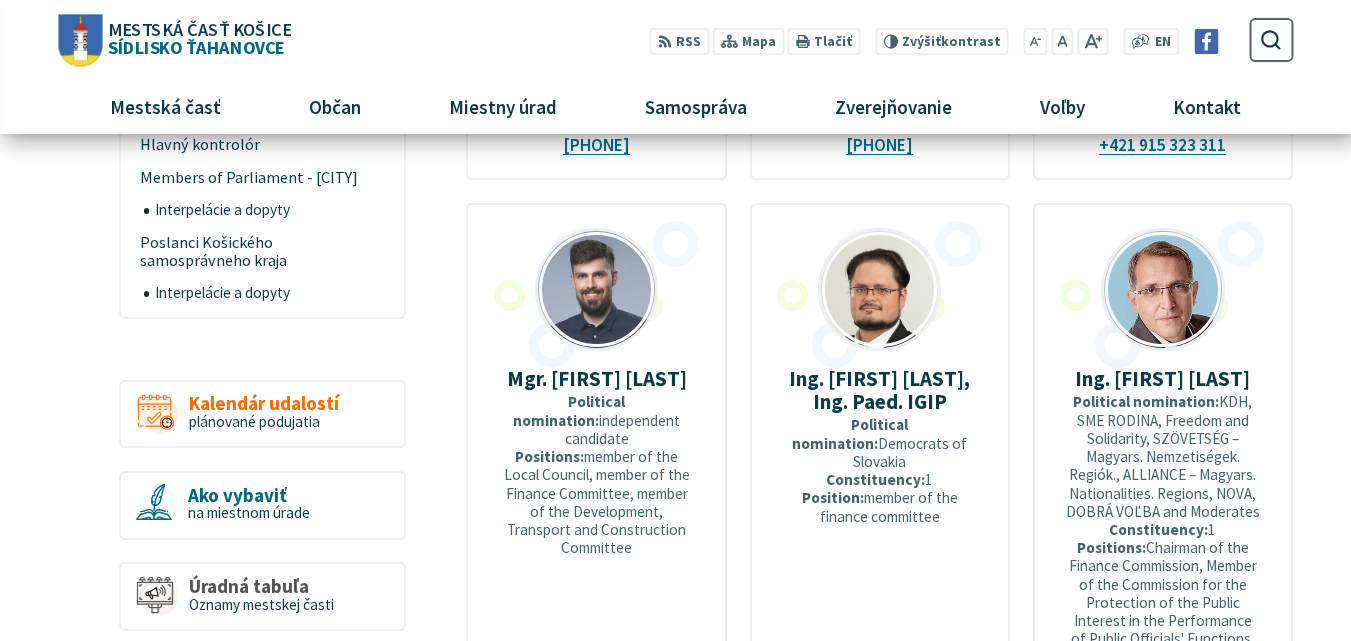 scroll, scrollTop: 1200, scrollLeft: 0, axis: vertical 